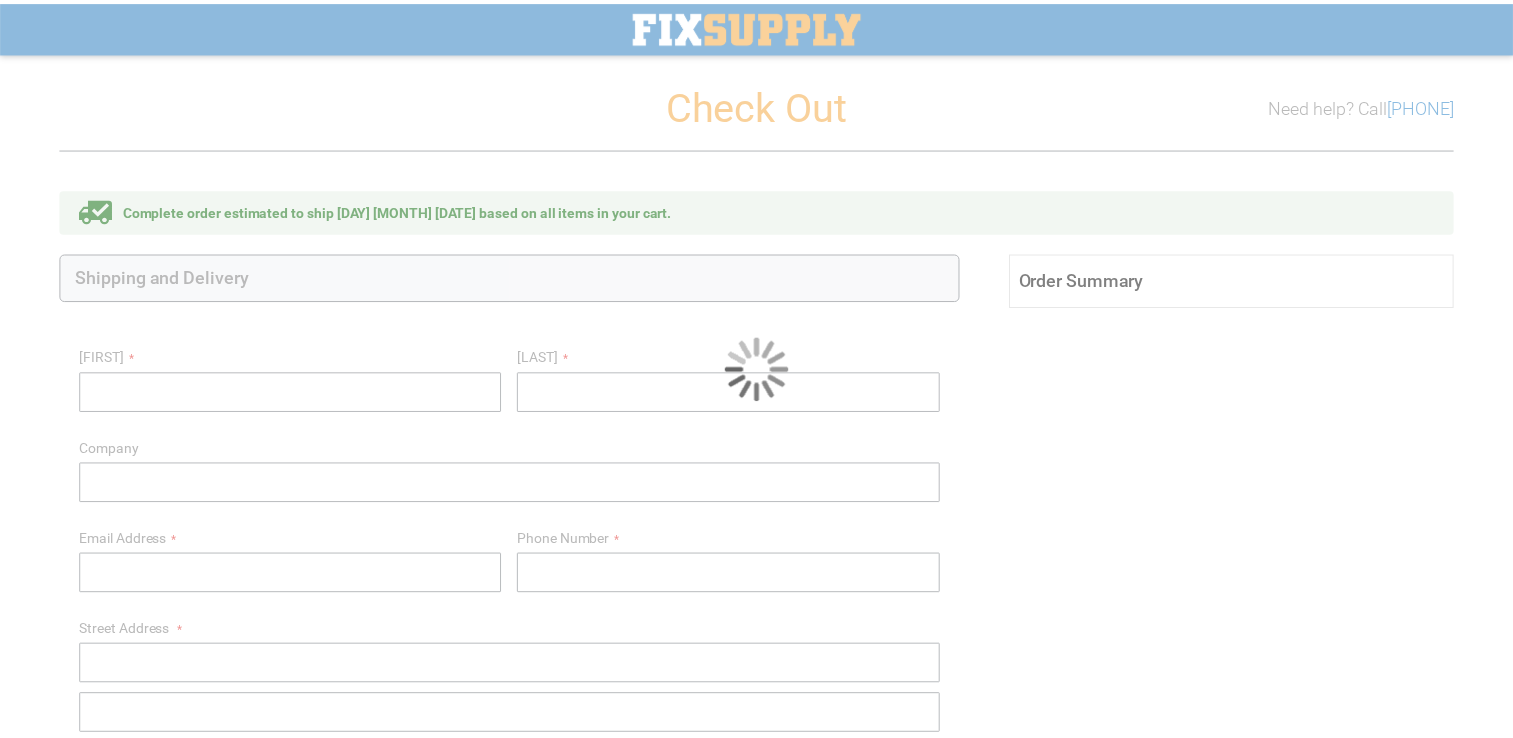 scroll, scrollTop: 0, scrollLeft: 0, axis: both 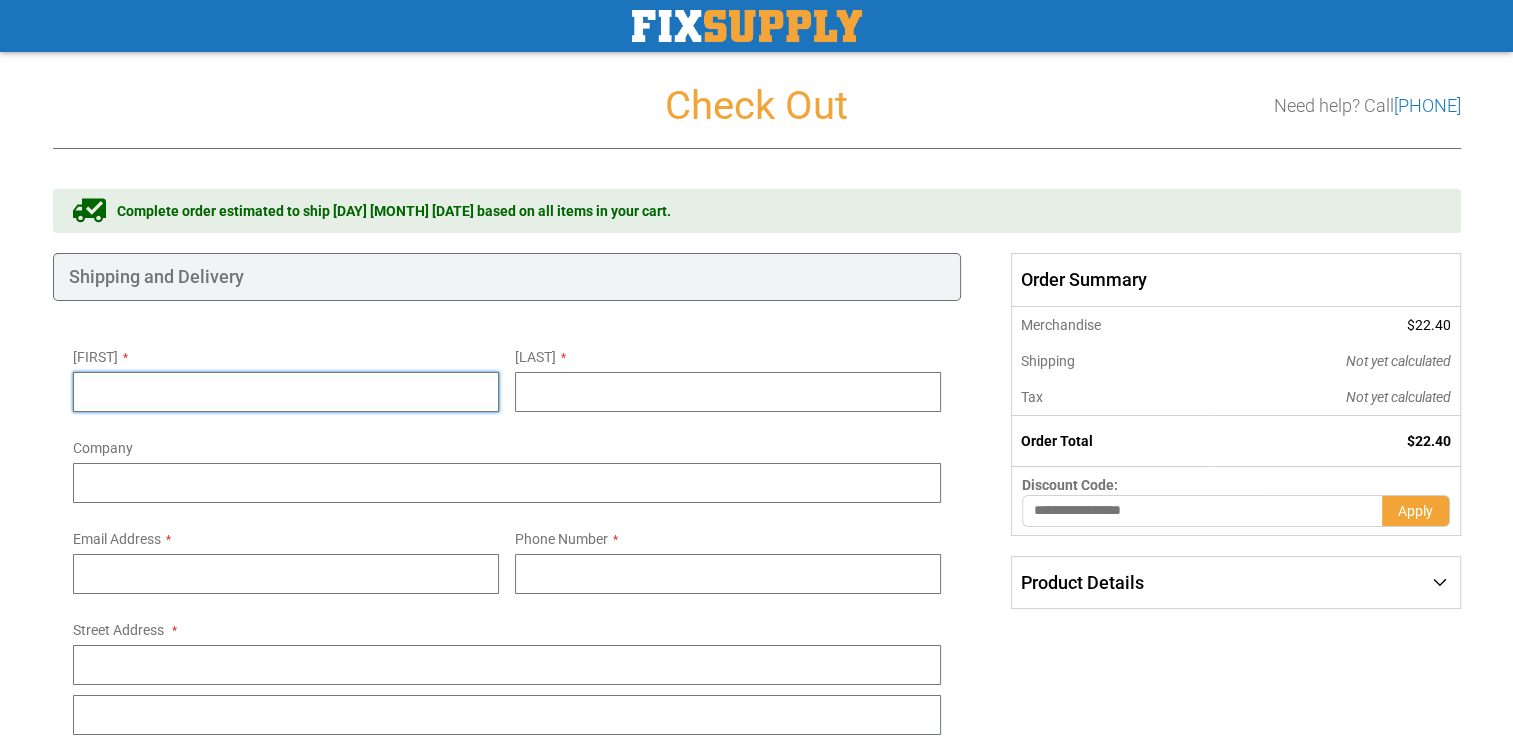 drag, startPoint x: 314, startPoint y: 394, endPoint x: 307, endPoint y: 402, distance: 10.630146 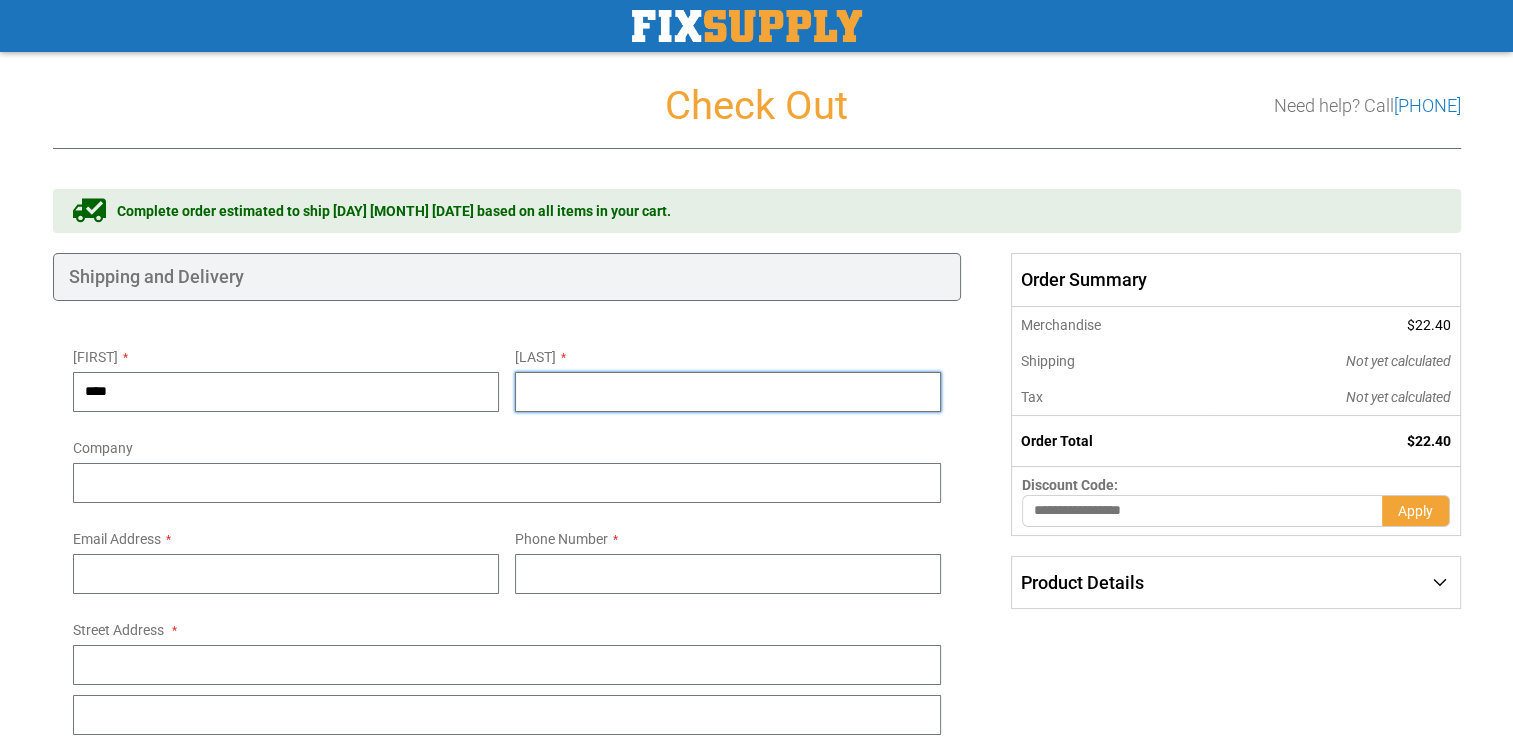 type on "***" 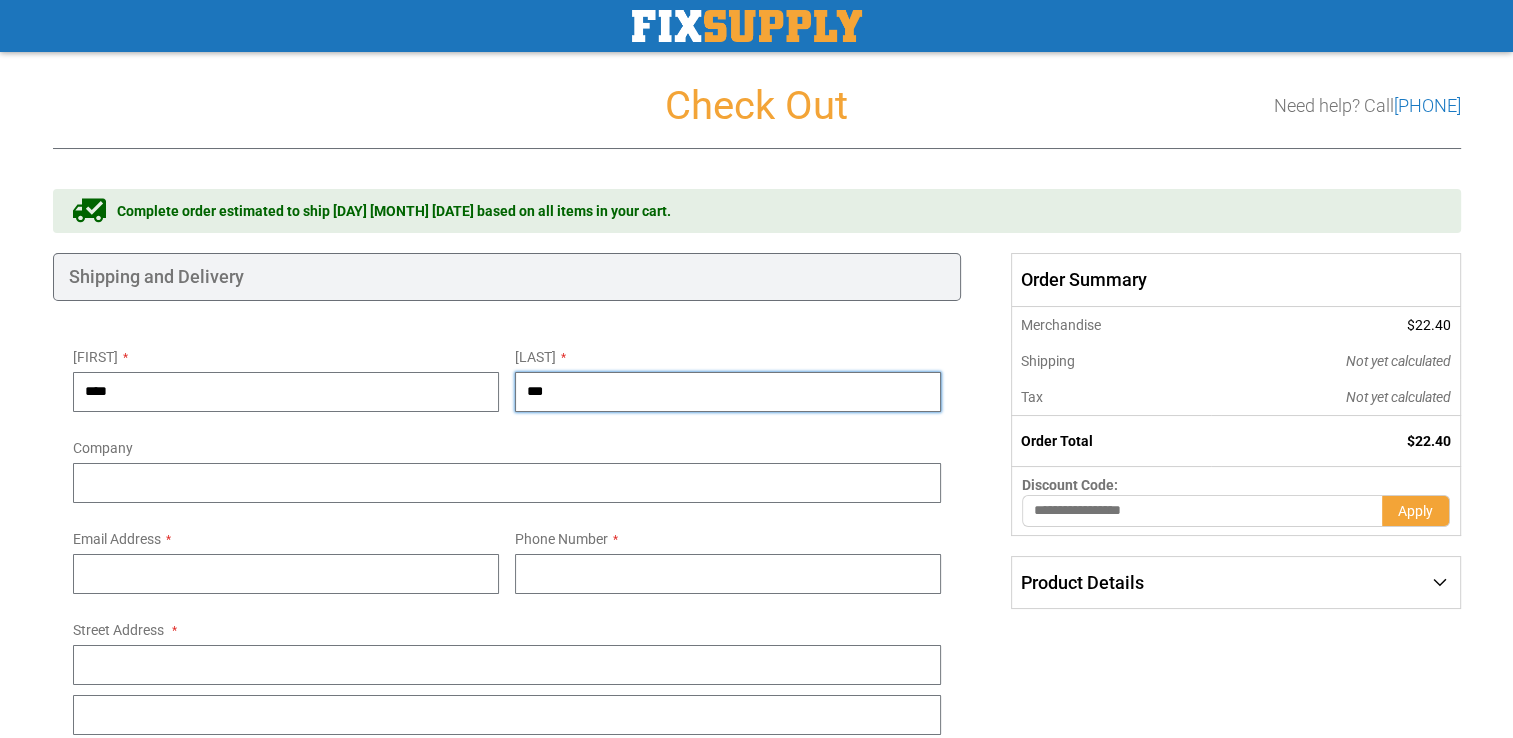 type on "**********" 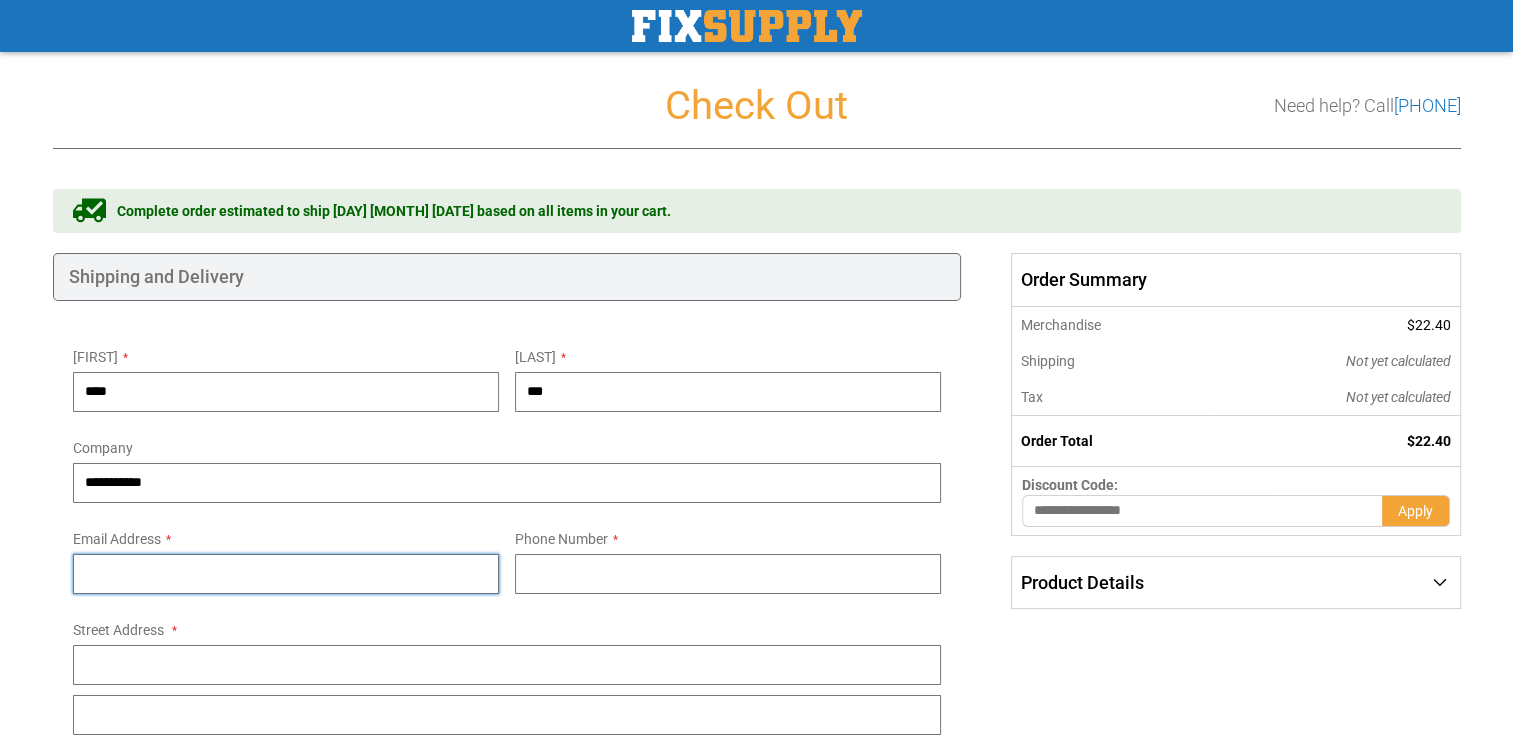 type on "**********" 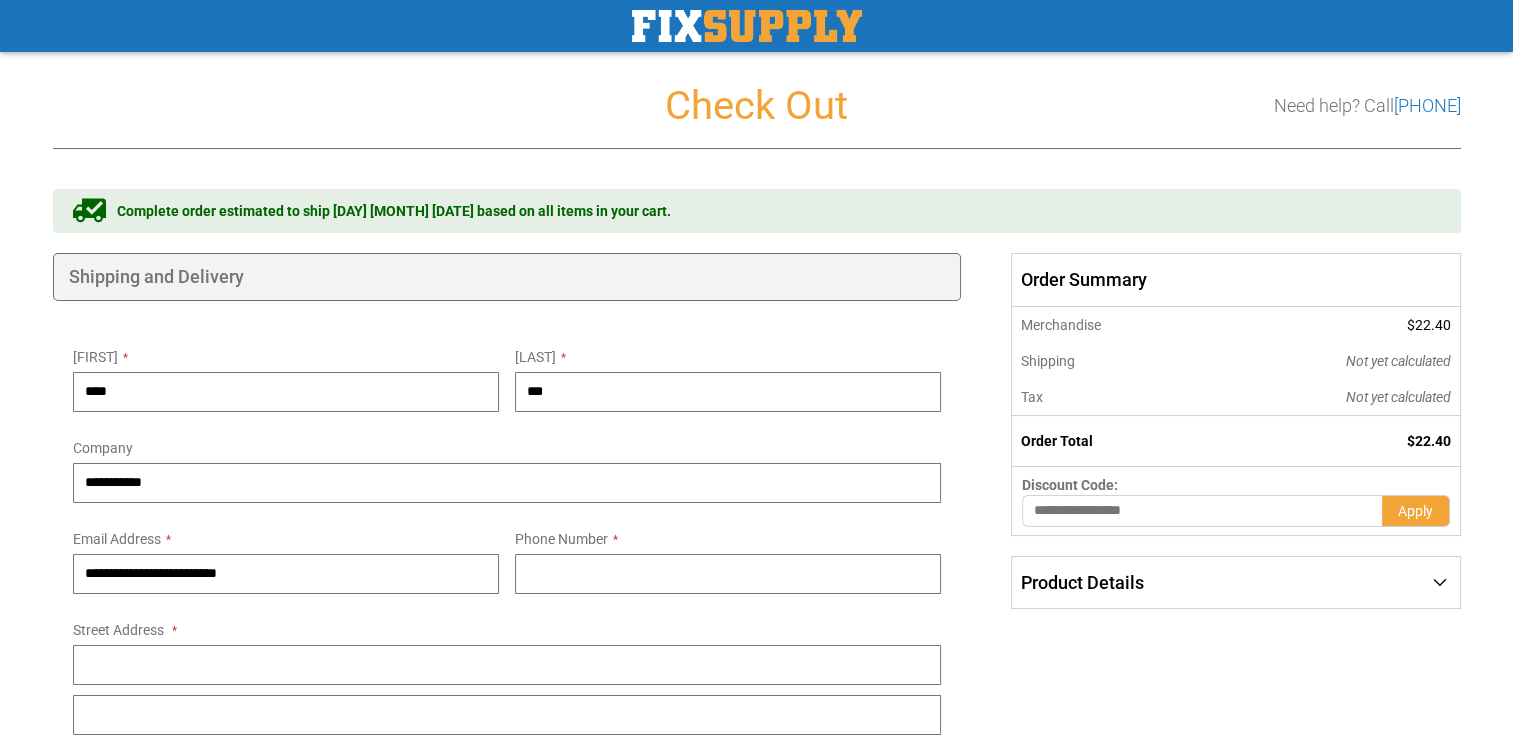 select on "**" 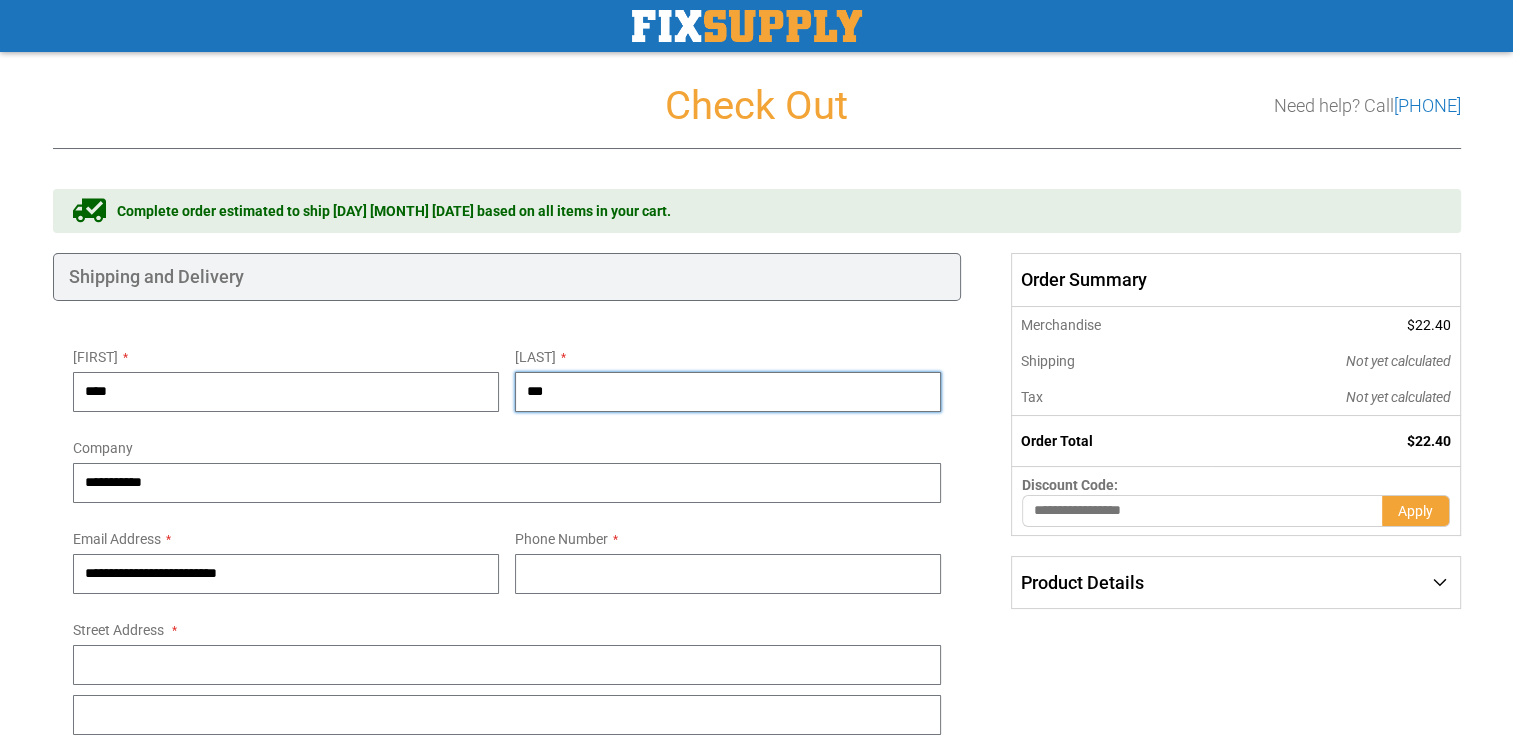 drag, startPoint x: 573, startPoint y: 386, endPoint x: 521, endPoint y: 393, distance: 52.46904 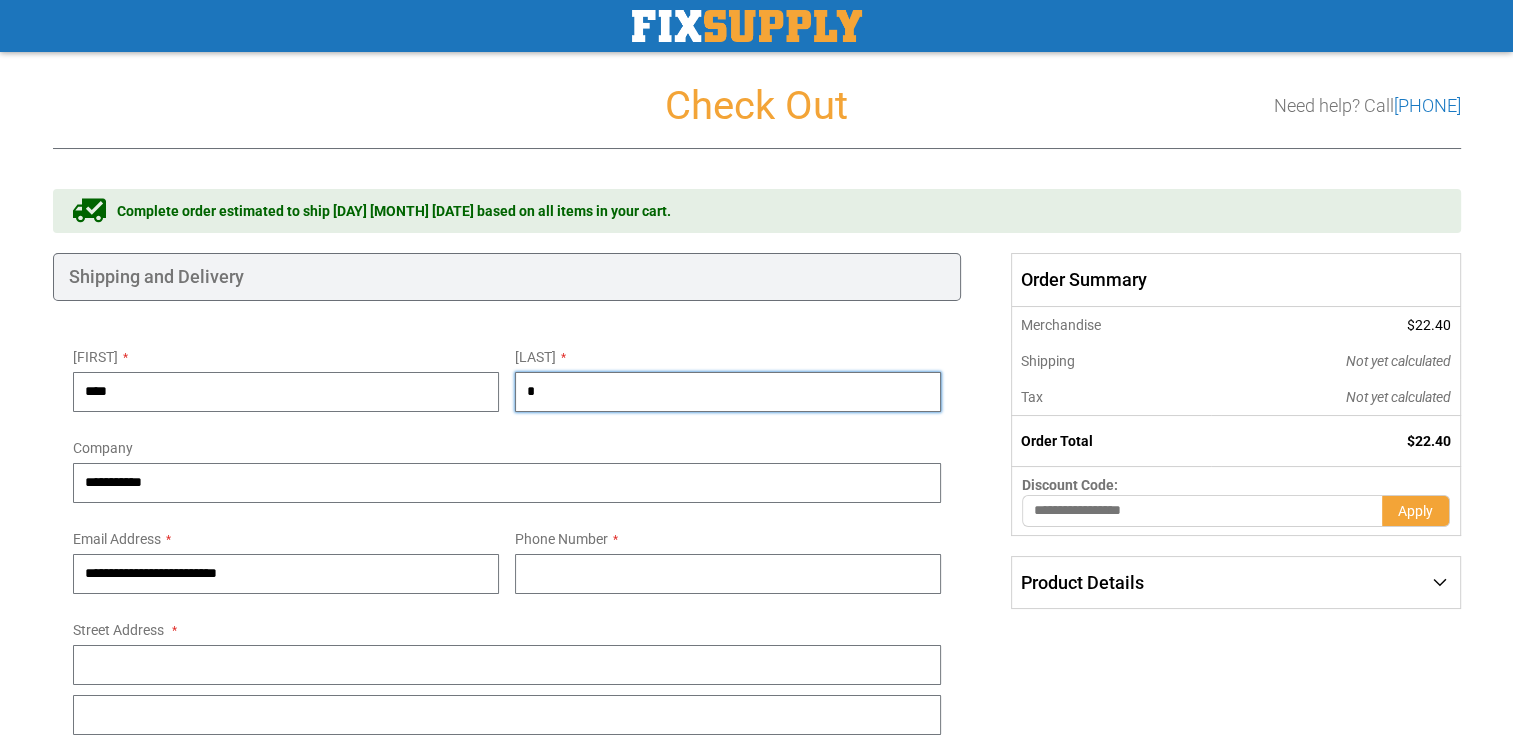 type on "*" 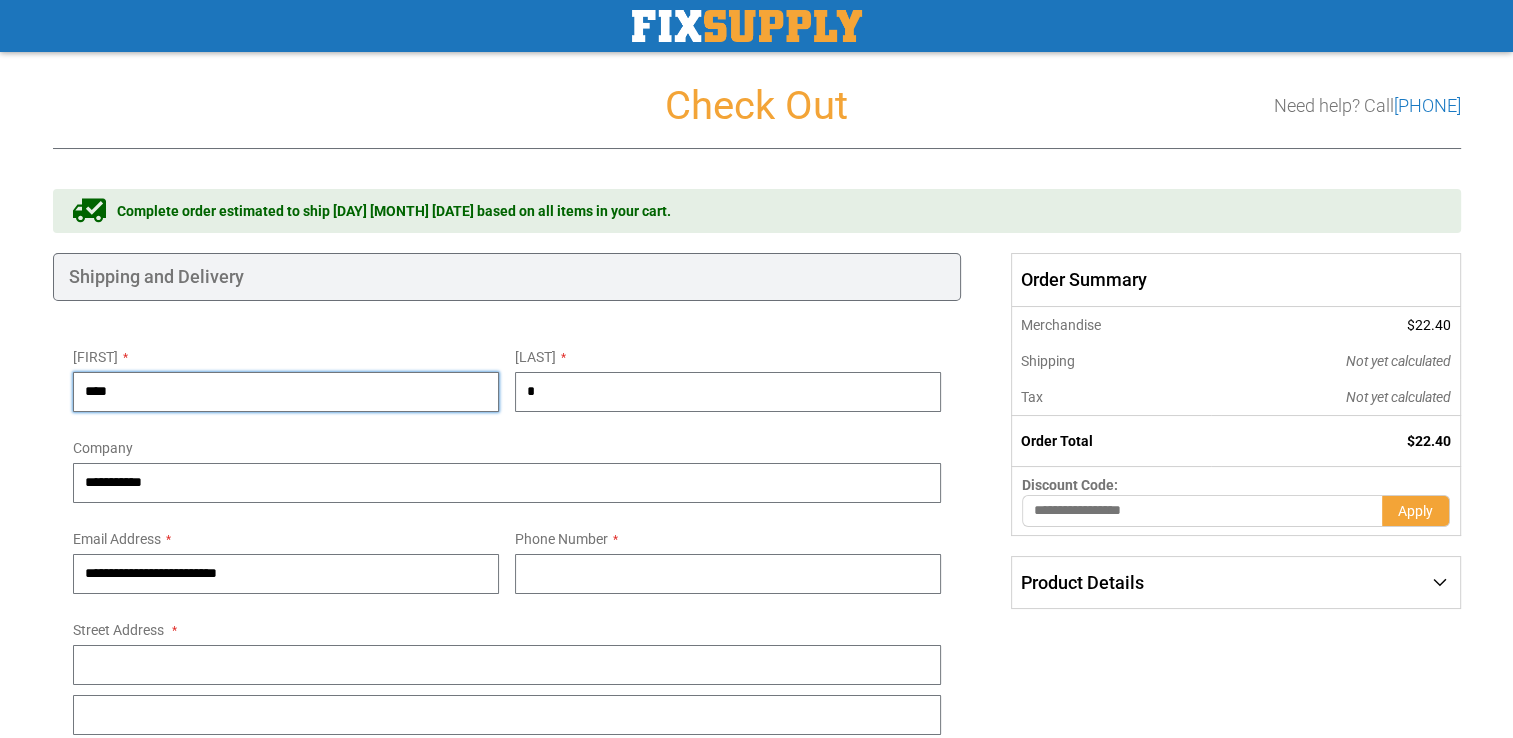 click on "****" at bounding box center [286, 392] 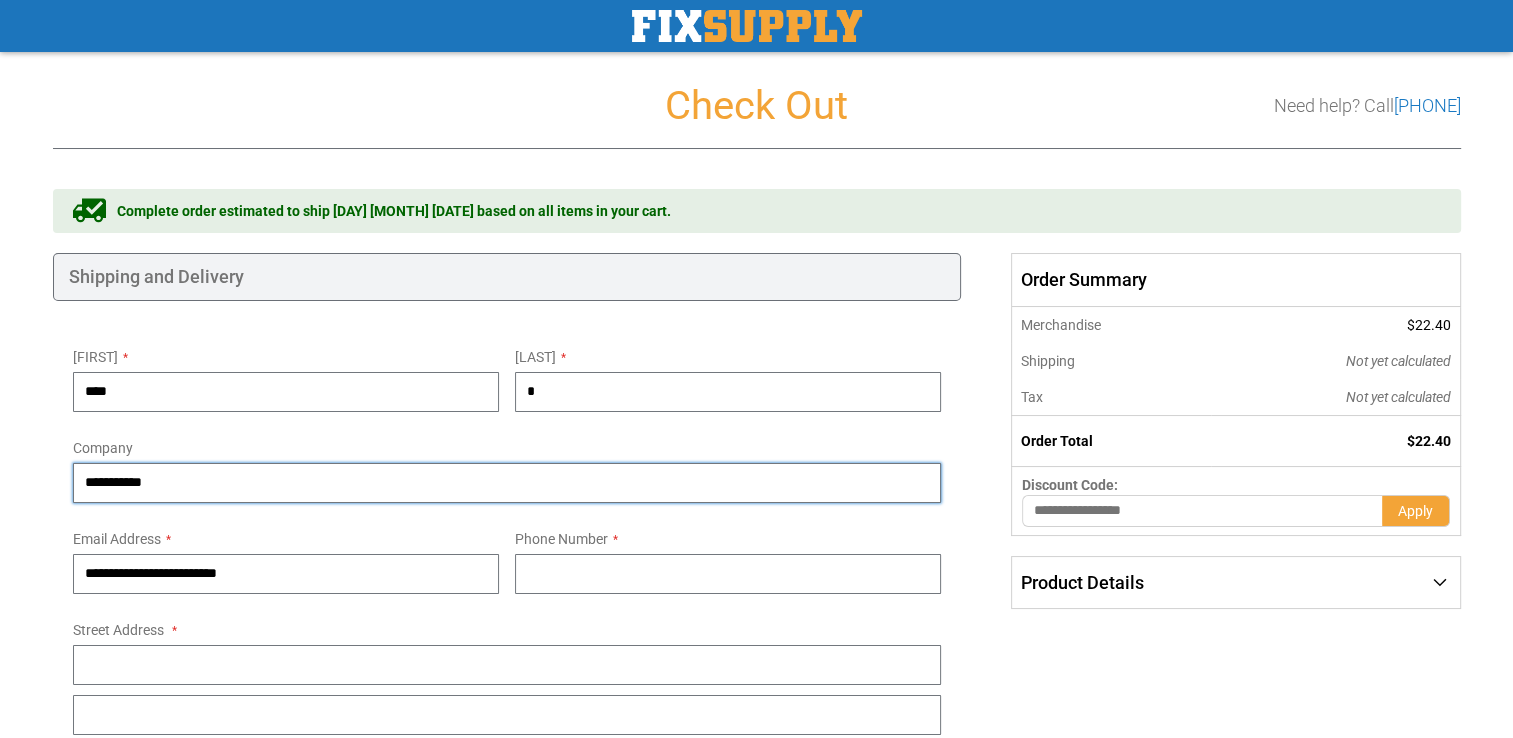 drag, startPoint x: 186, startPoint y: 474, endPoint x: 5, endPoint y: 473, distance: 181.00276 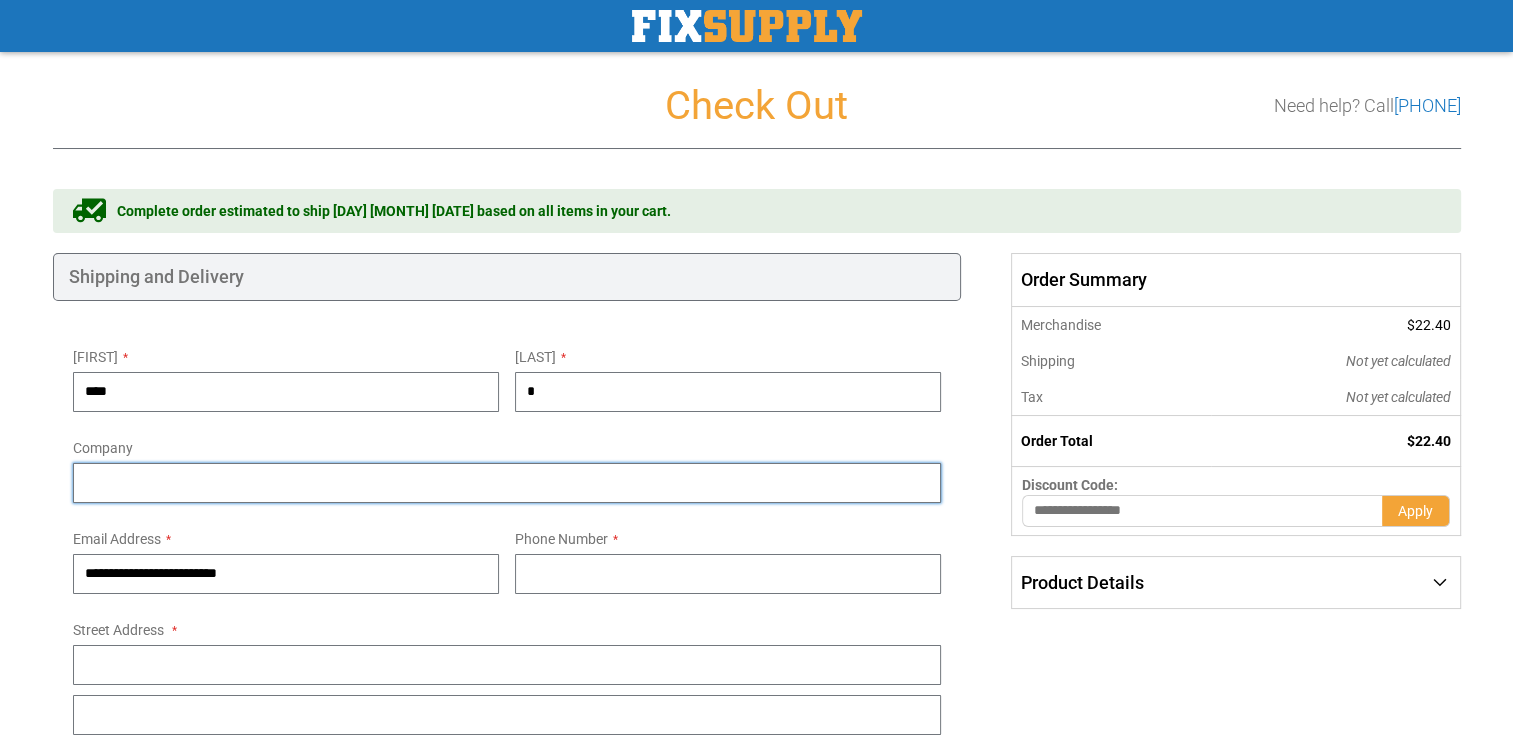 type 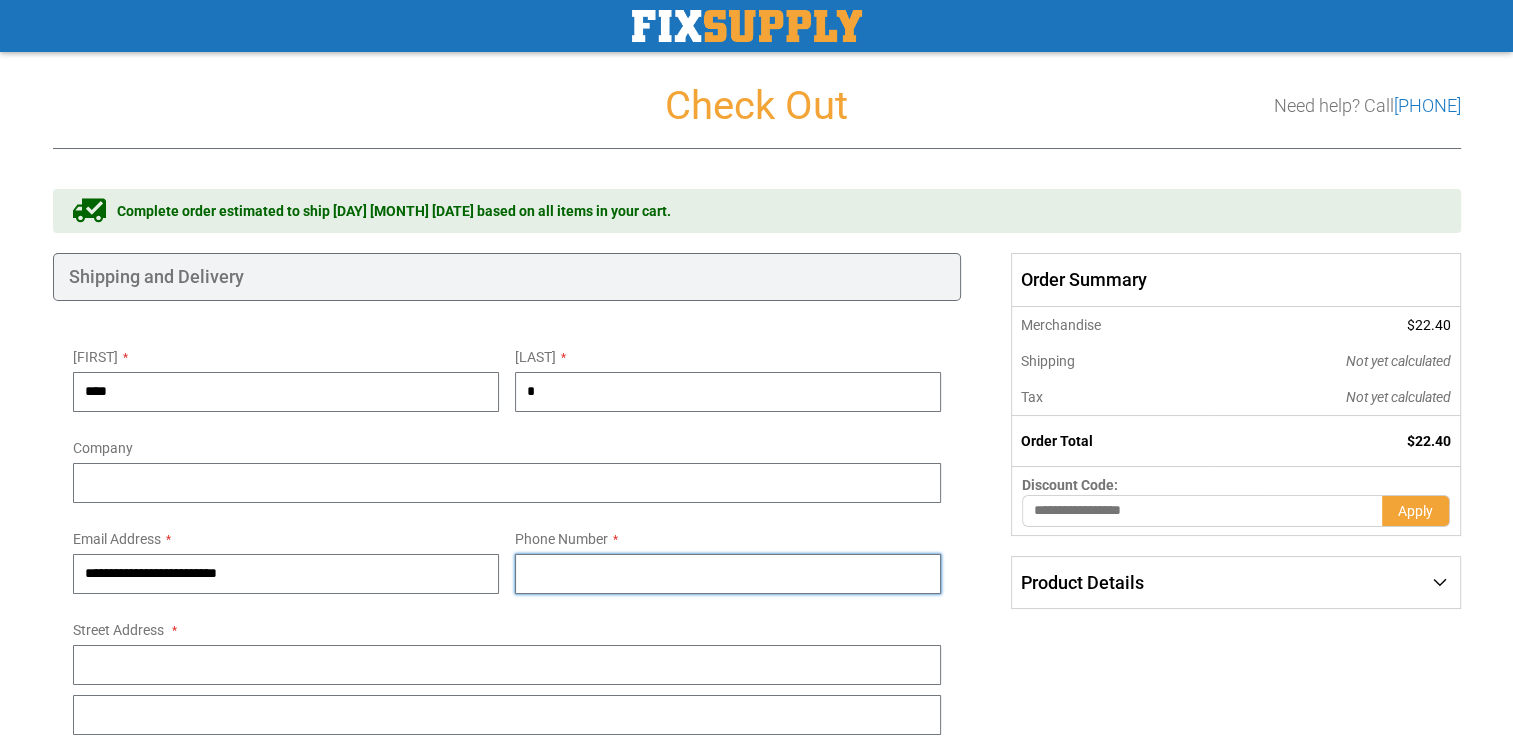 click on "Phone Number" at bounding box center (728, 574) 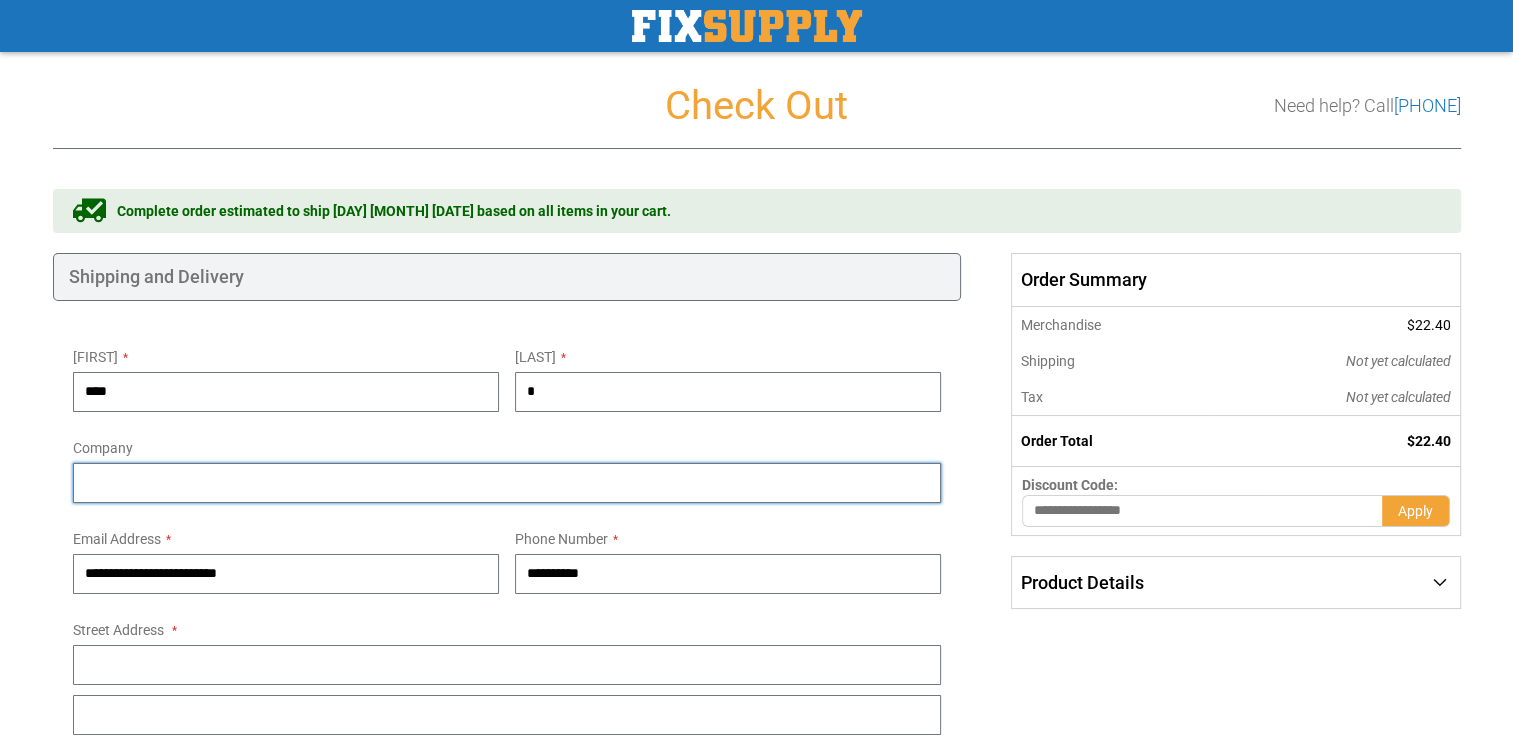 type on "*******" 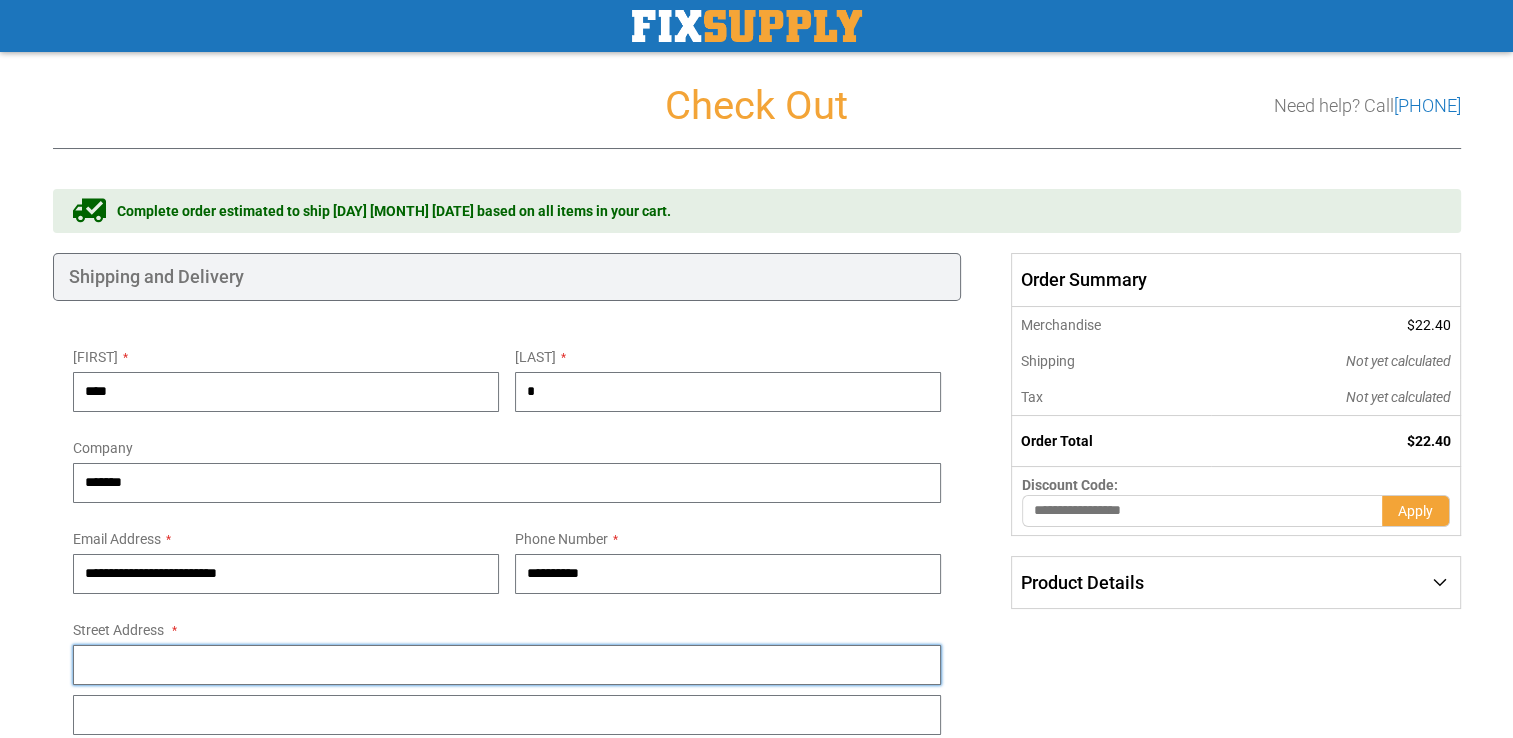 type on "**********" 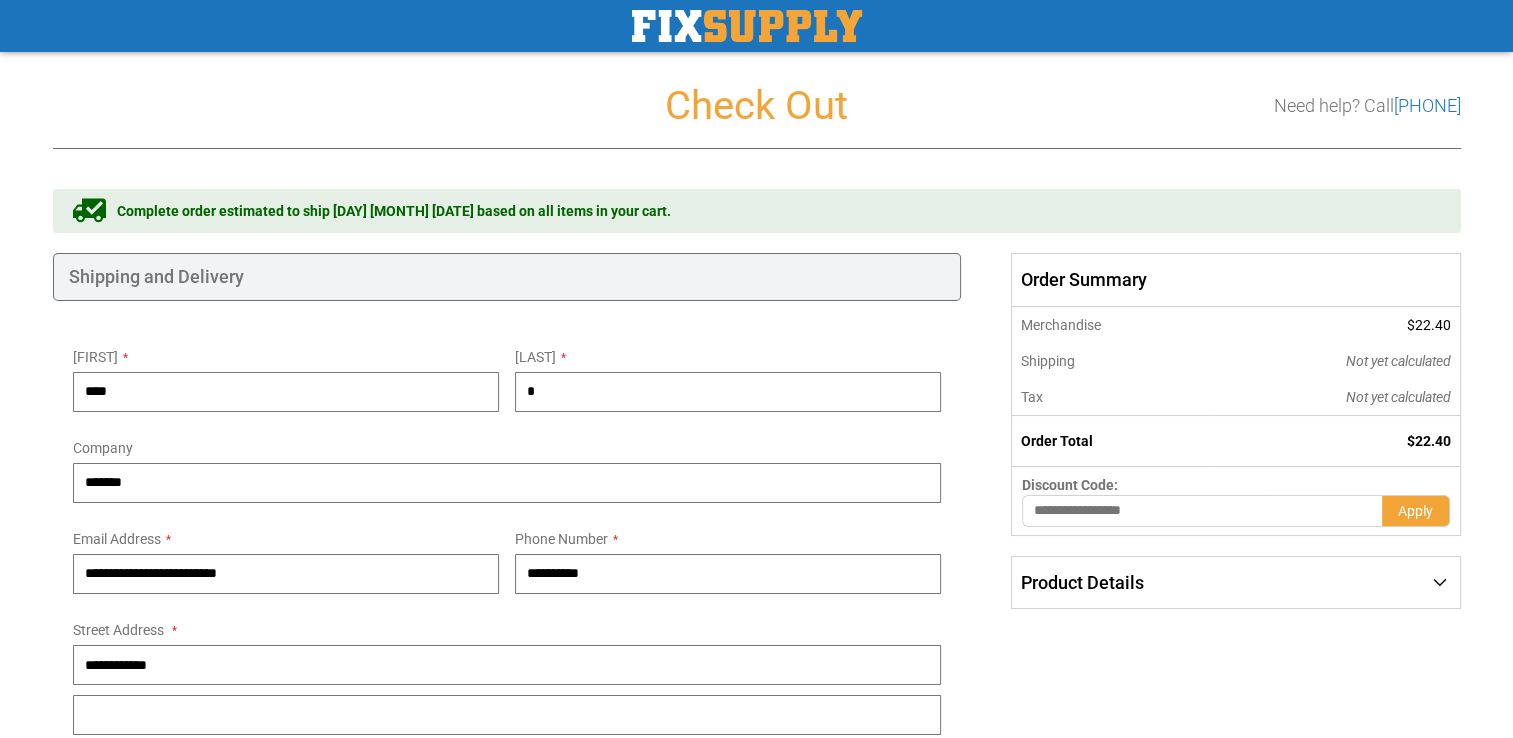 type on "*******" 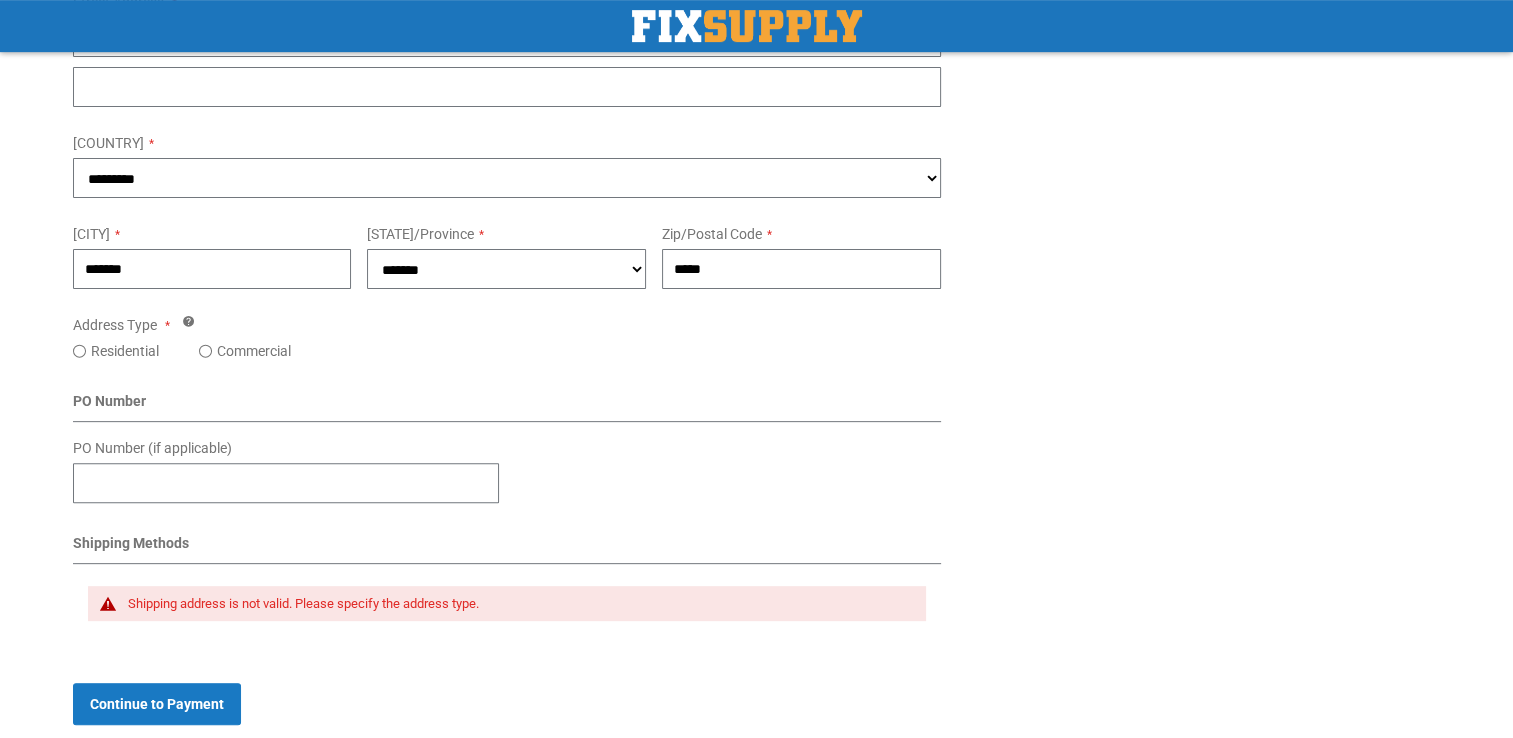 scroll, scrollTop: 400, scrollLeft: 0, axis: vertical 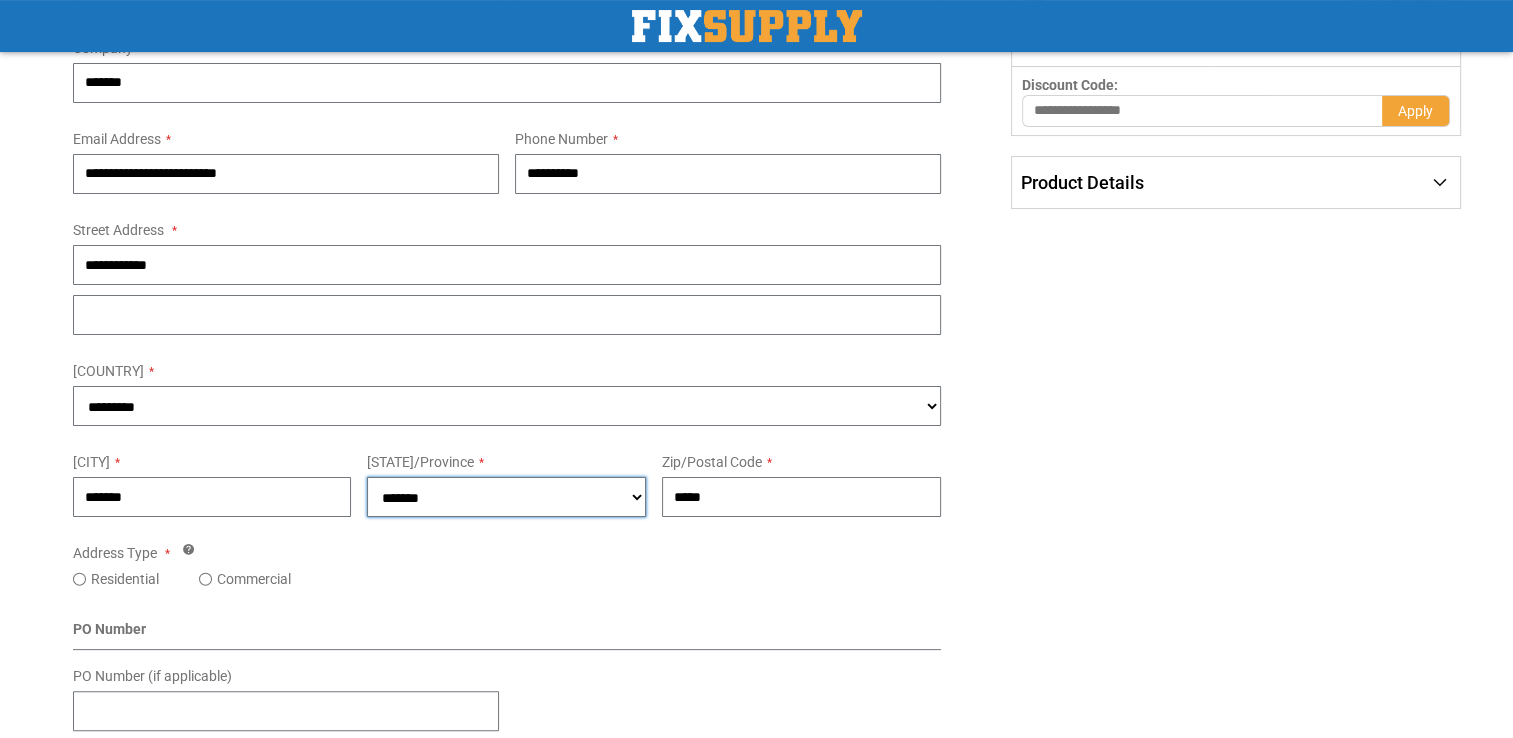 click on "**** **** **** **** **** **** **** **** **** **** **** ****" at bounding box center [506, 497] 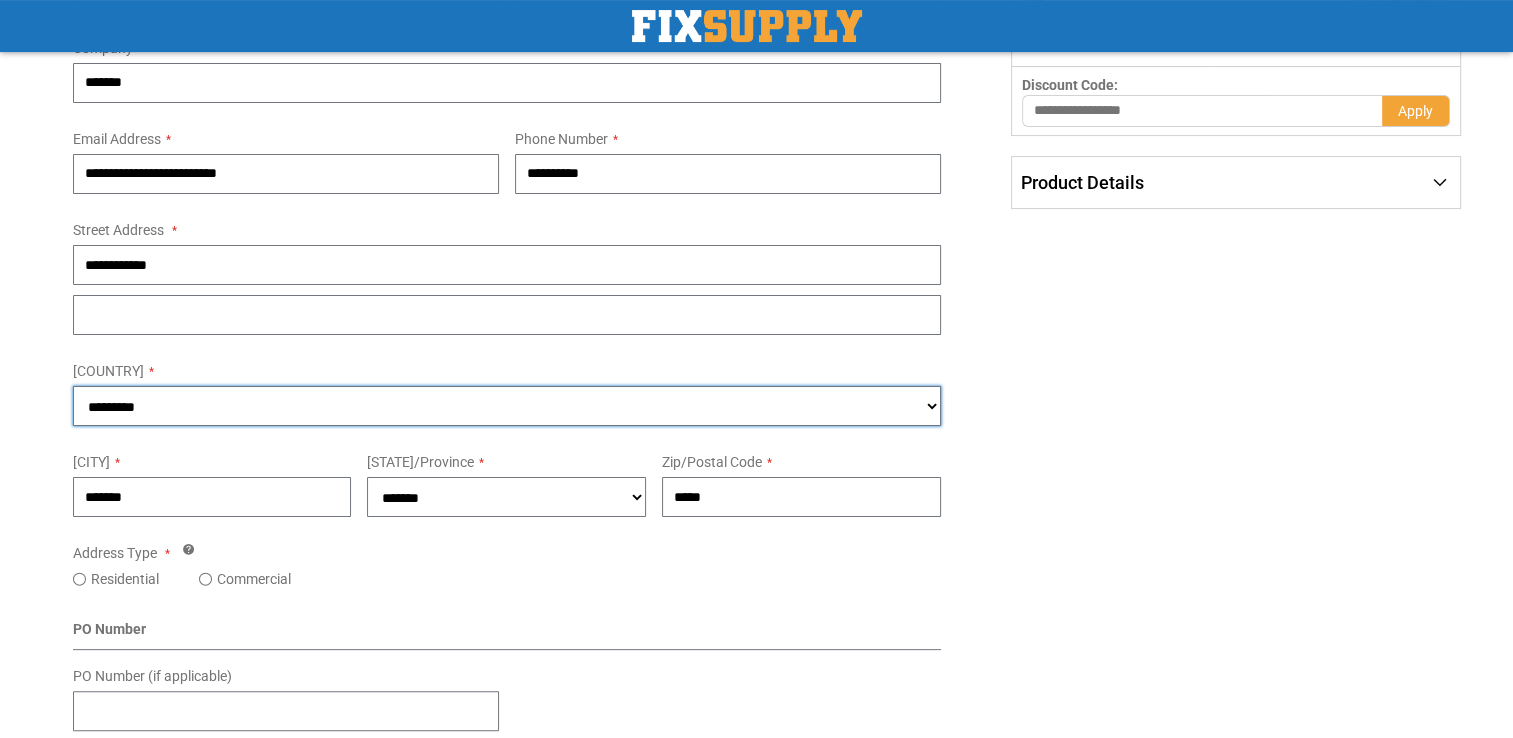 click on "**** **** **** **** **** **** **** **** **** **** **** ****" at bounding box center (507, 406) 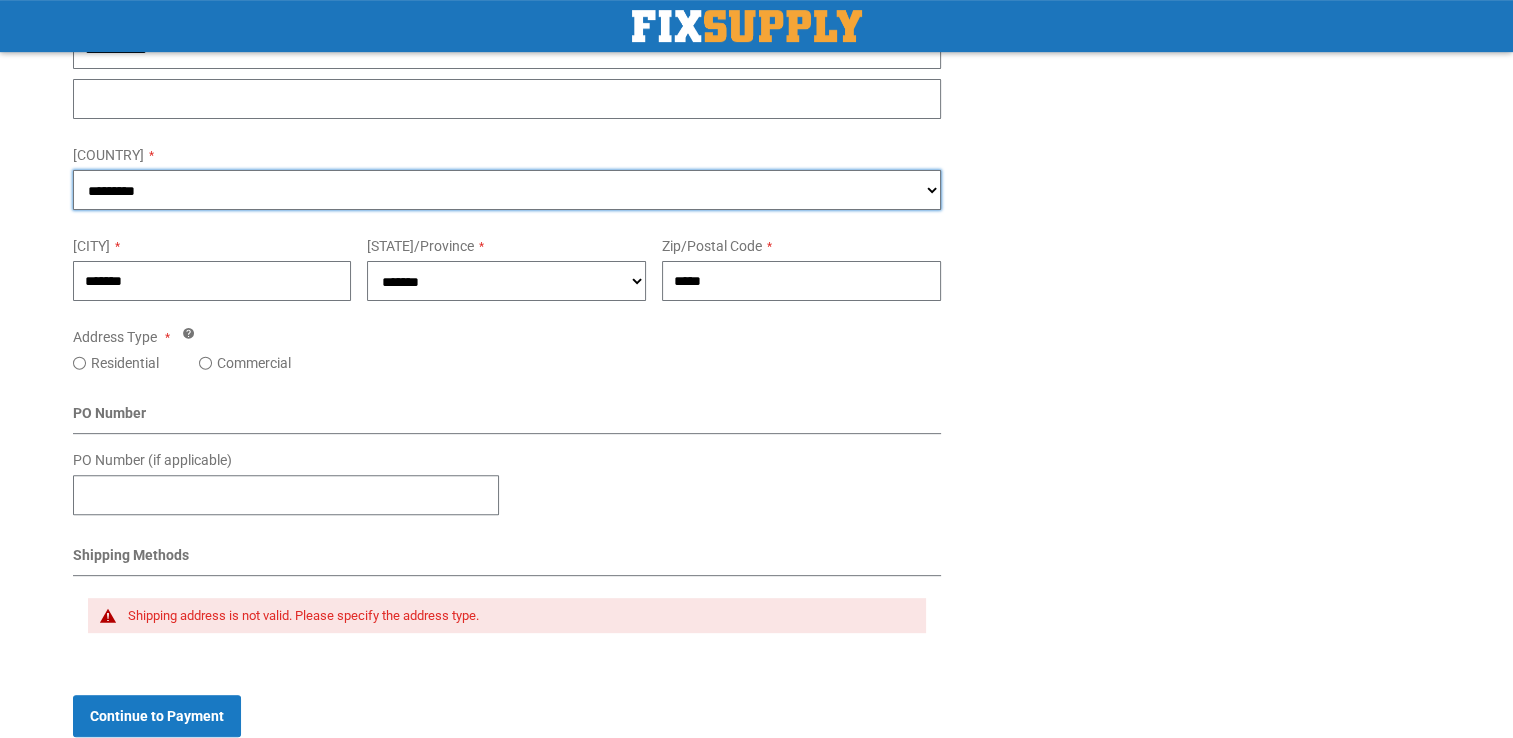 scroll, scrollTop: 700, scrollLeft: 0, axis: vertical 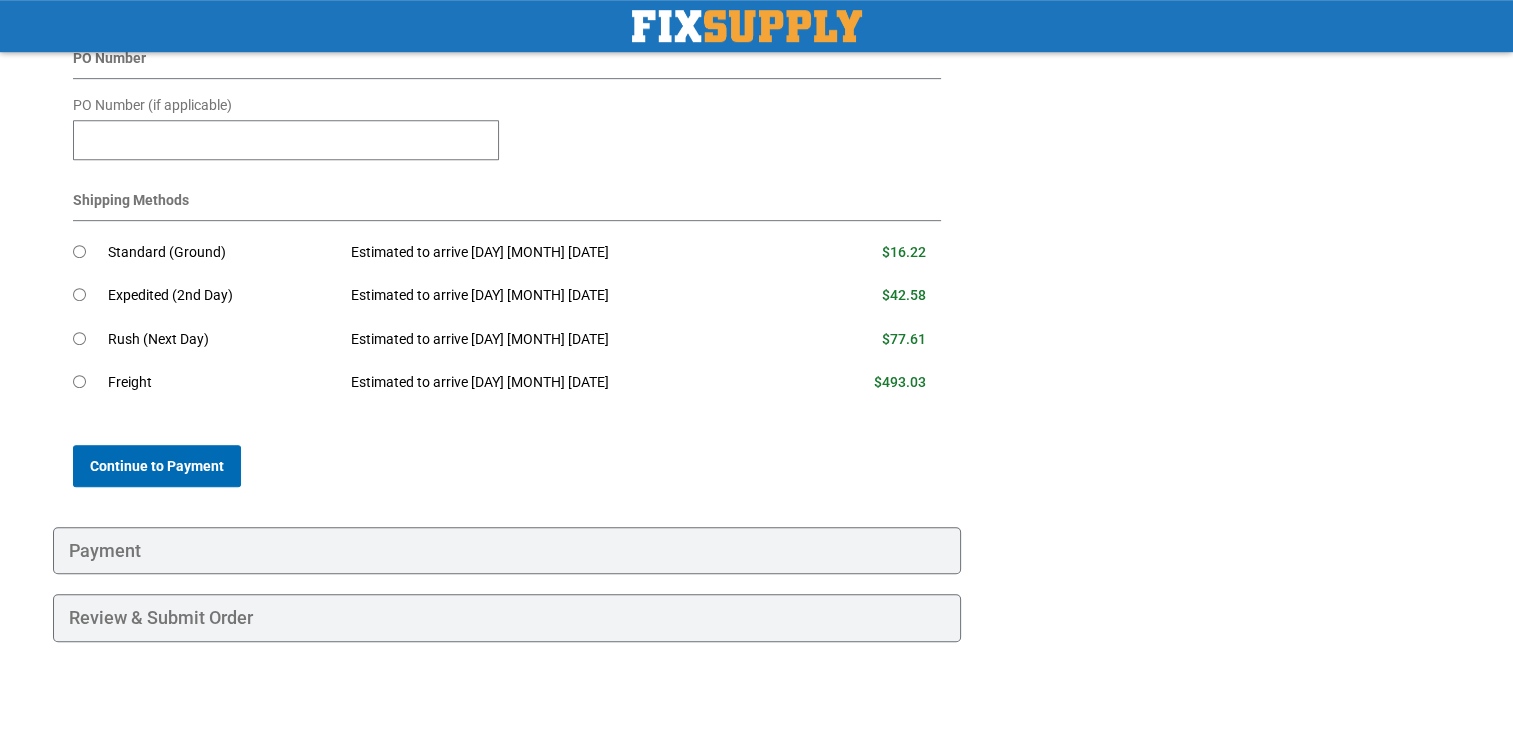 click on "Continue to Payment" at bounding box center (157, 466) 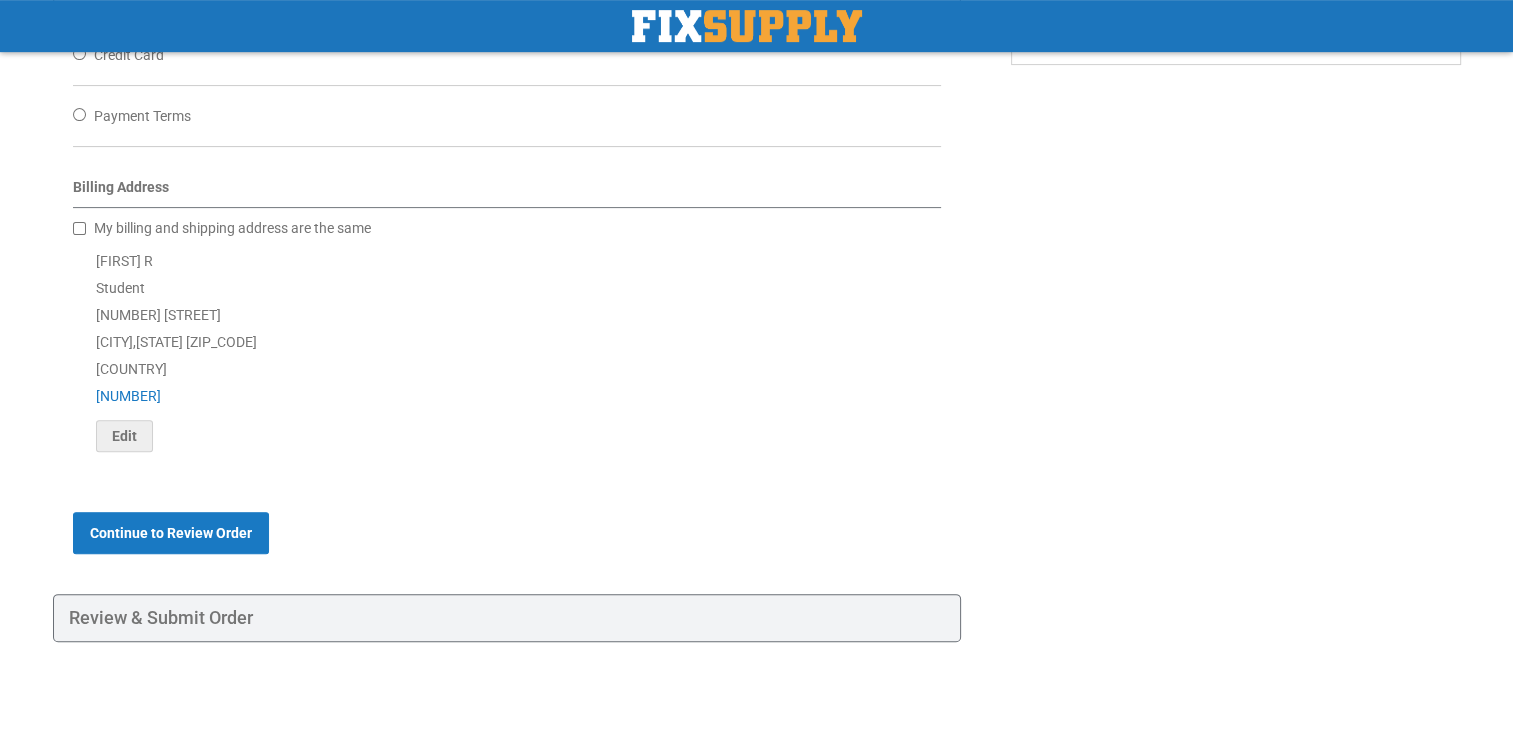 scroll, scrollTop: 544, scrollLeft: 0, axis: vertical 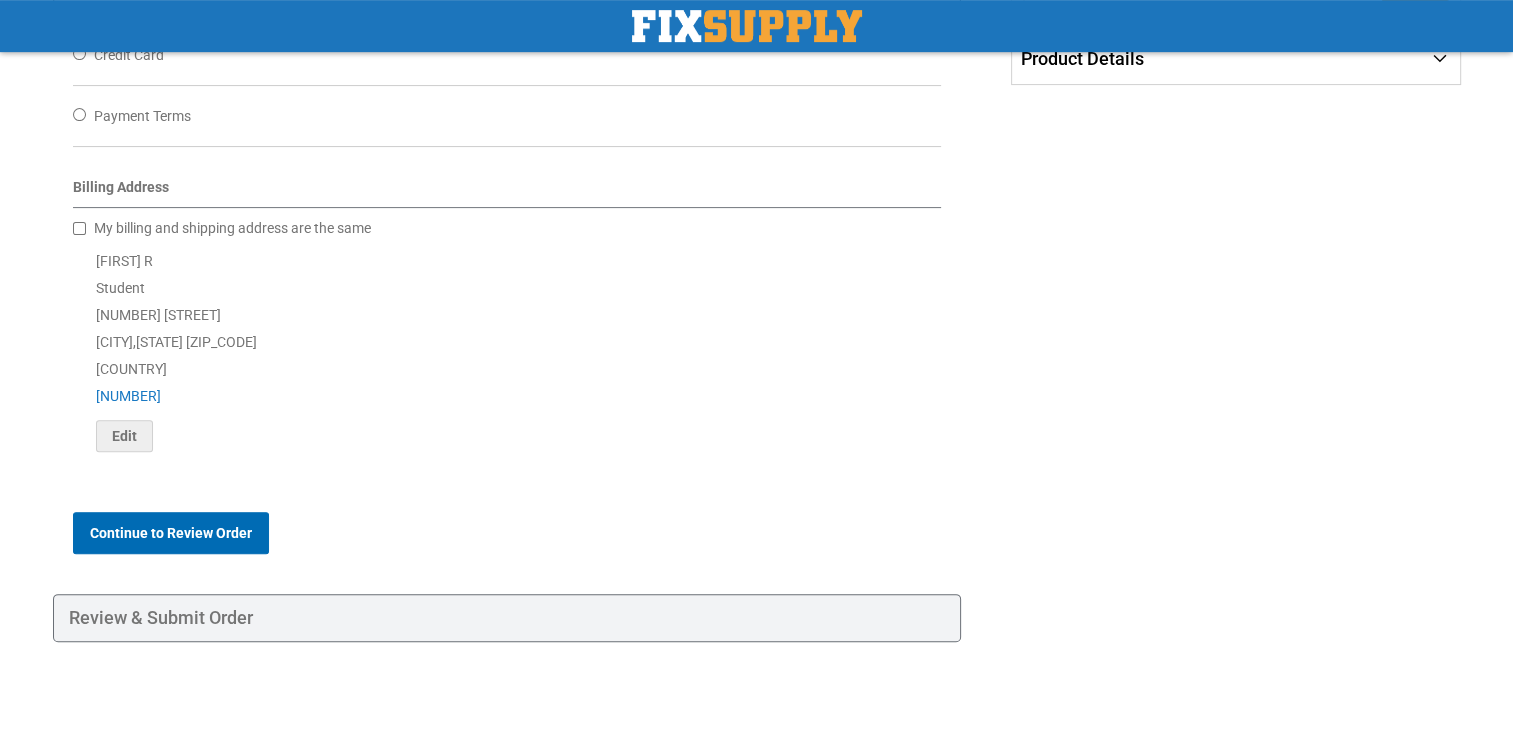click on "Continue to Review Order" at bounding box center [171, 533] 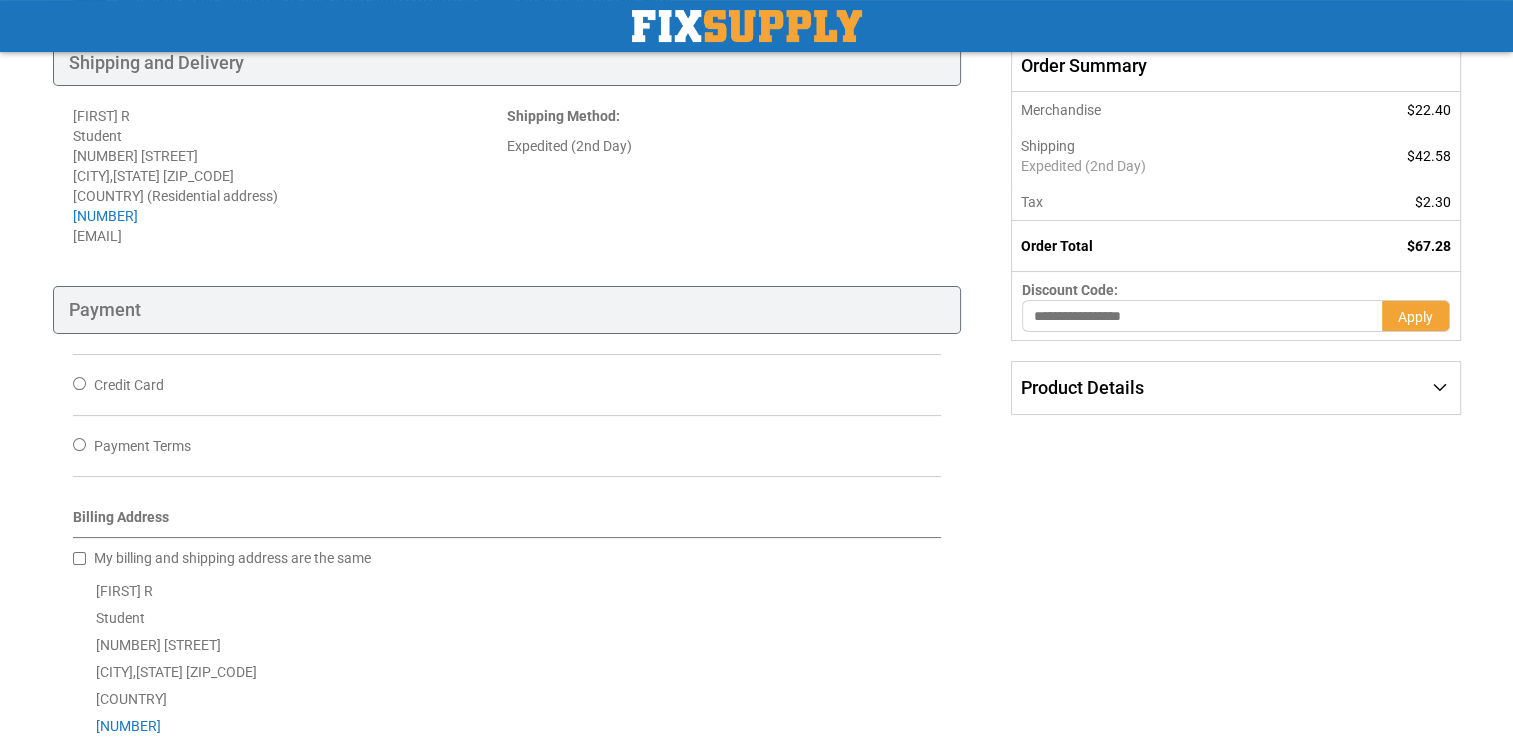 scroll, scrollTop: 300, scrollLeft: 0, axis: vertical 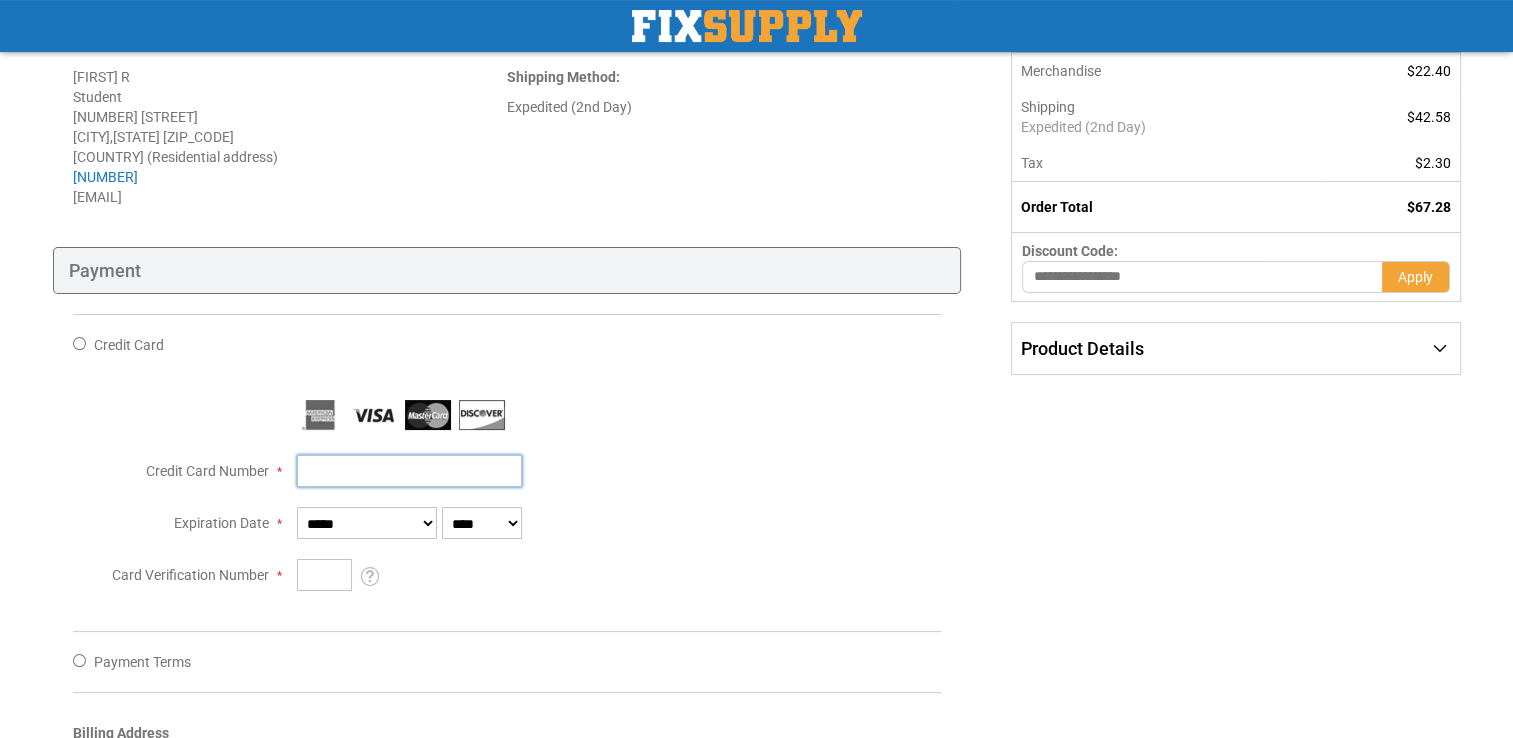 click on "Credit Card Number" at bounding box center (409, 471) 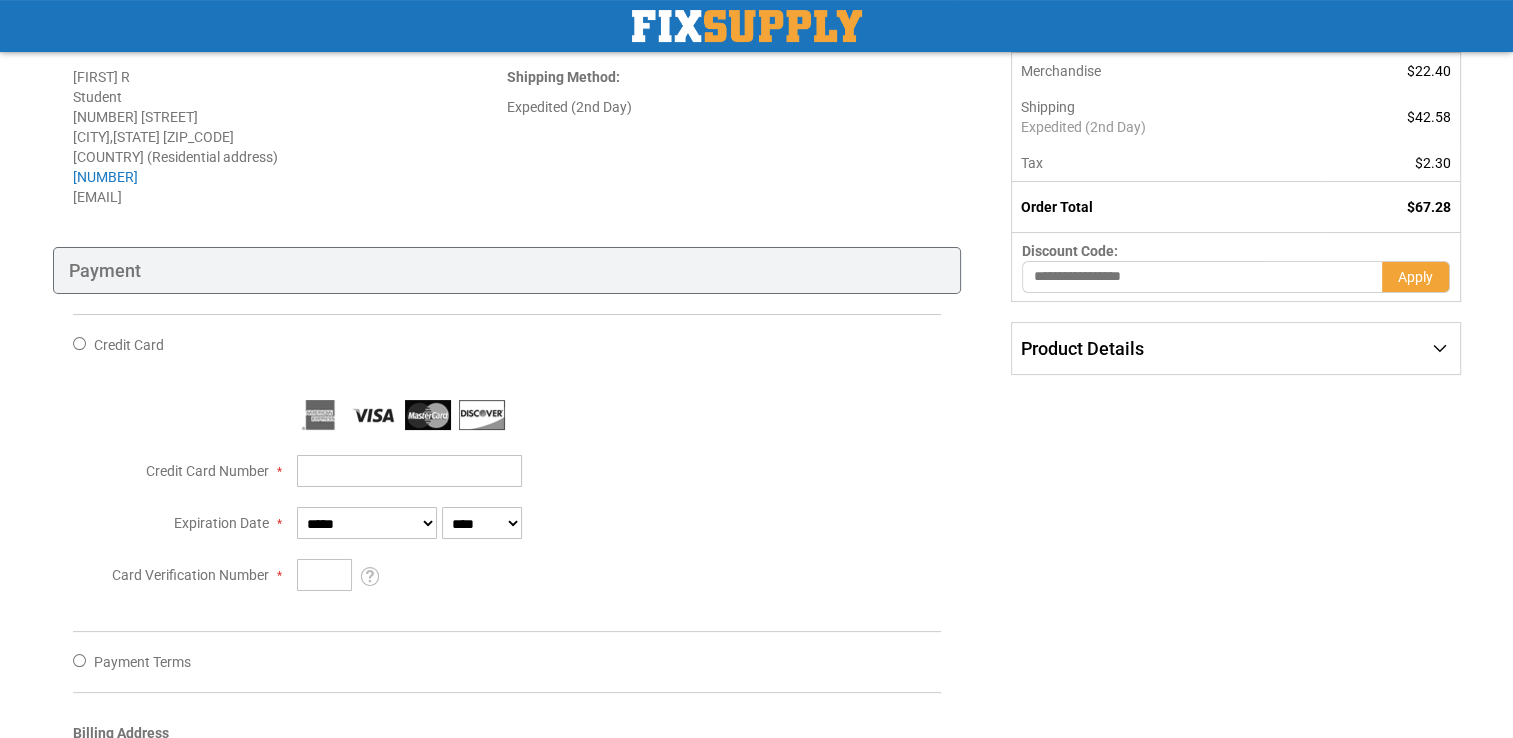 click on "Credit Card
***** ****" at bounding box center [507, 462] 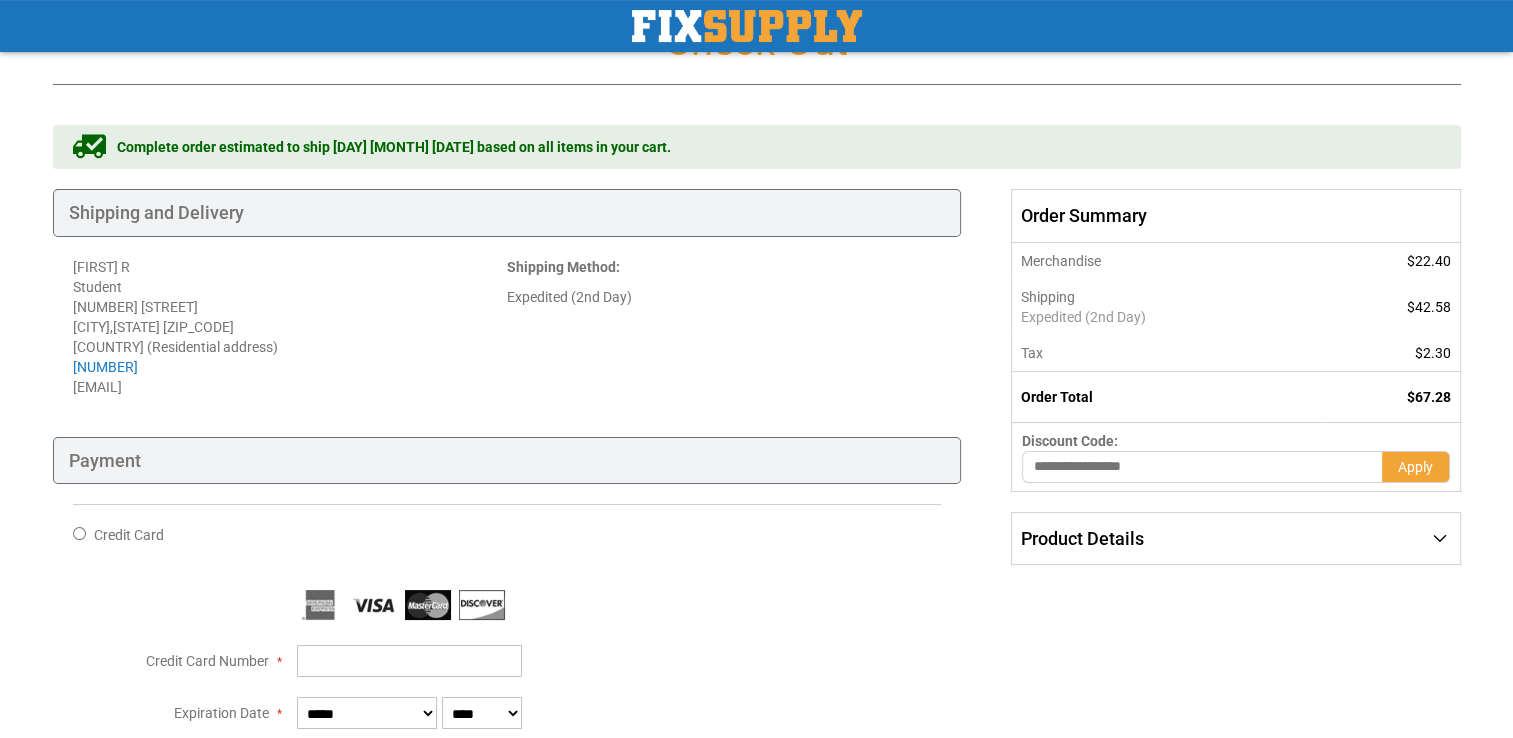 scroll, scrollTop: 0, scrollLeft: 0, axis: both 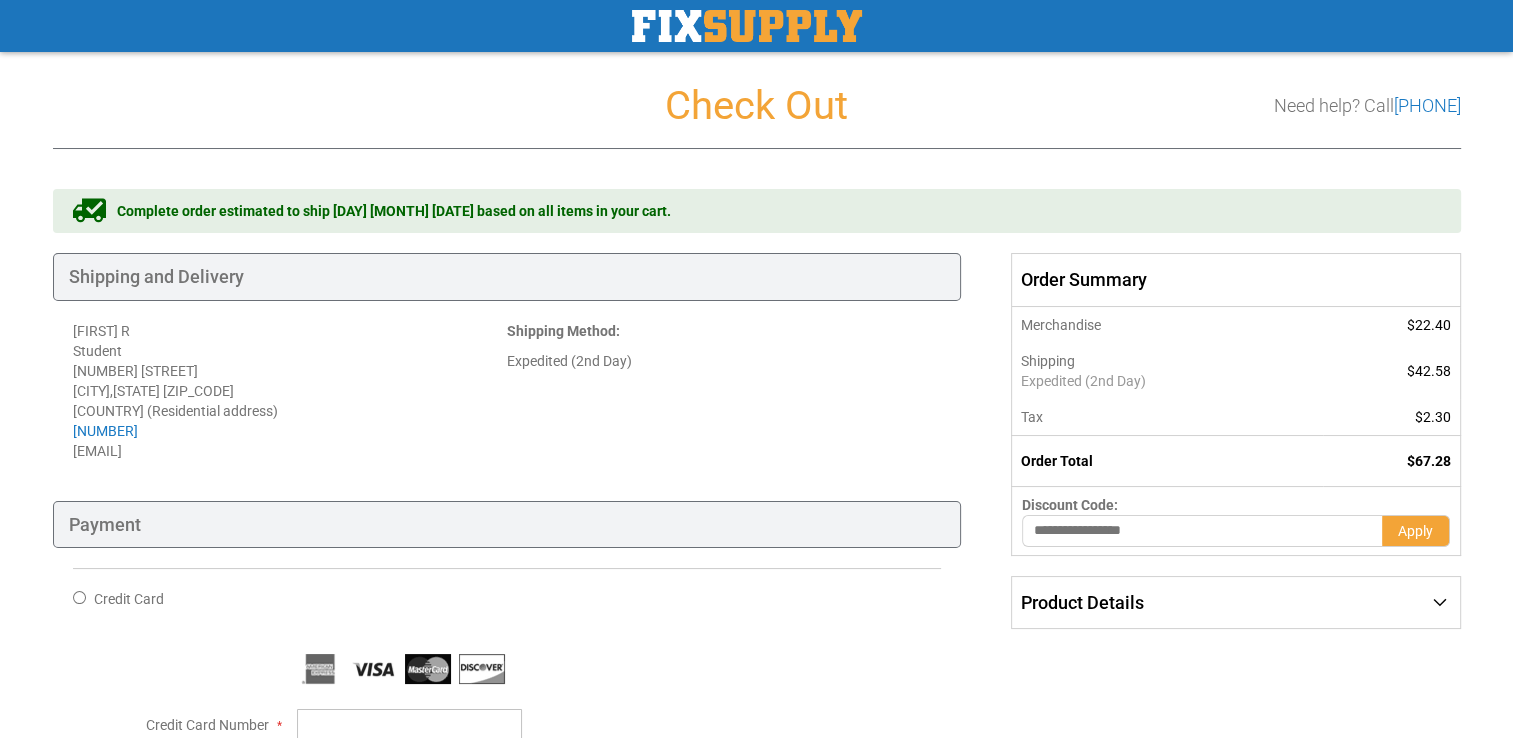 click on "Shipping and Delivery" at bounding box center [507, 277] 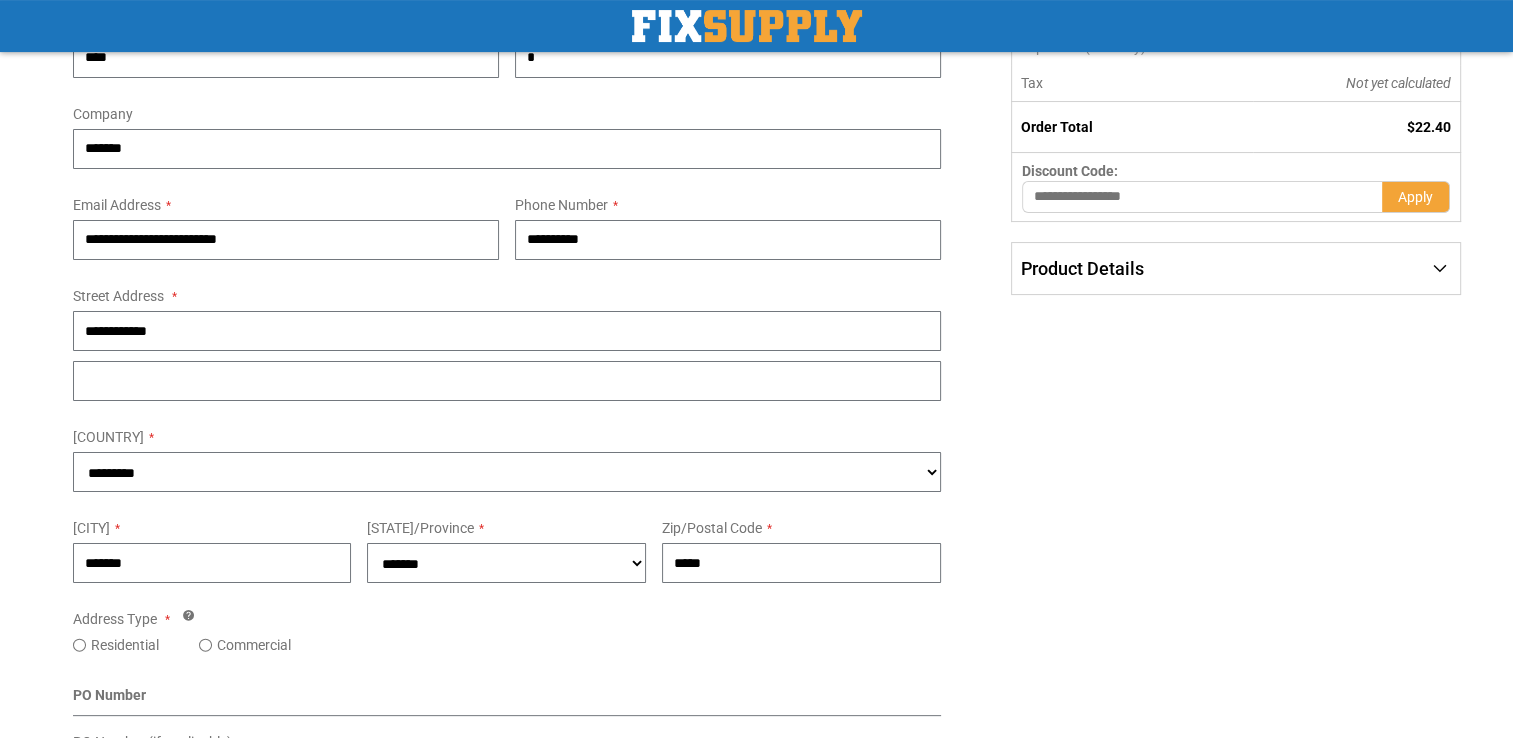 scroll, scrollTop: 852, scrollLeft: 0, axis: vertical 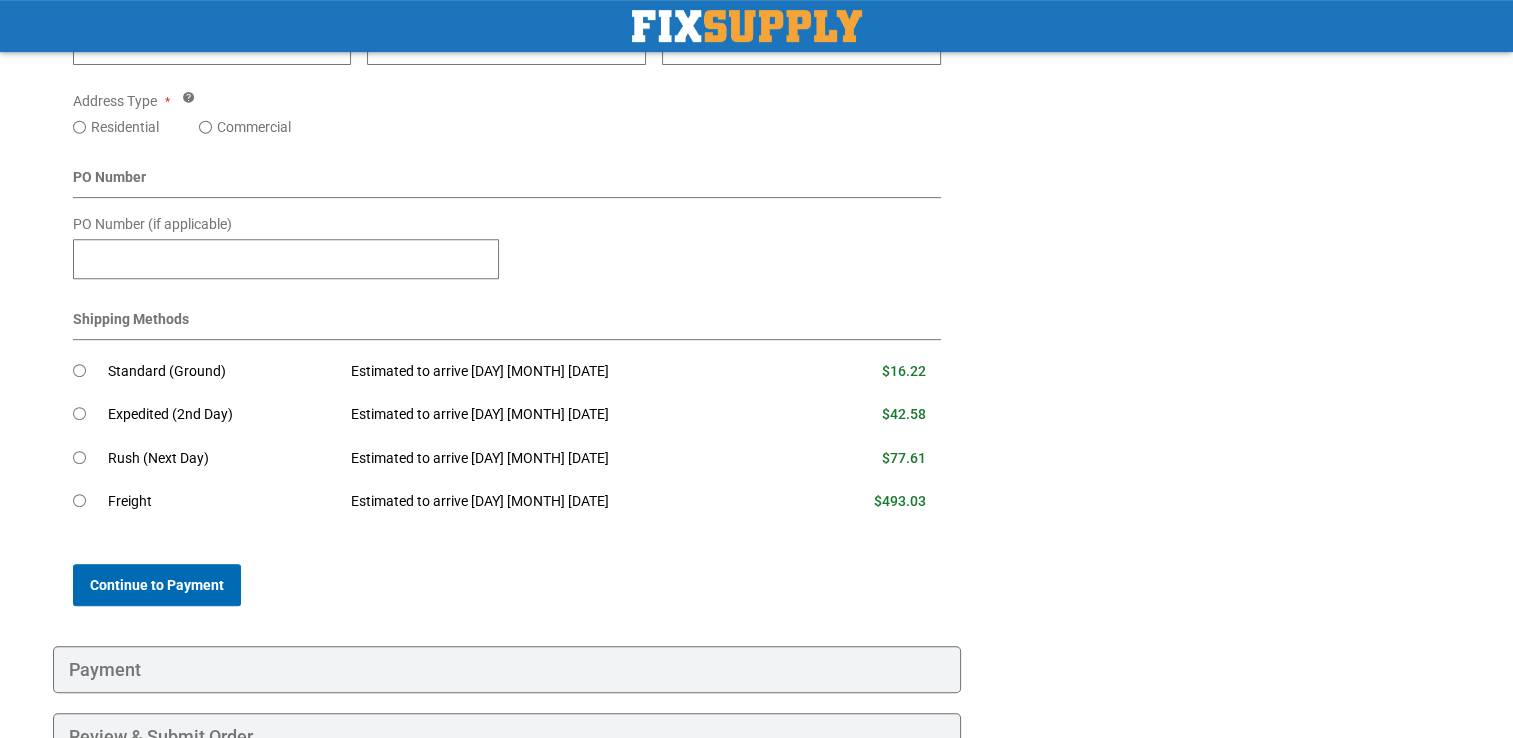click on "Continue to Payment" at bounding box center [157, 585] 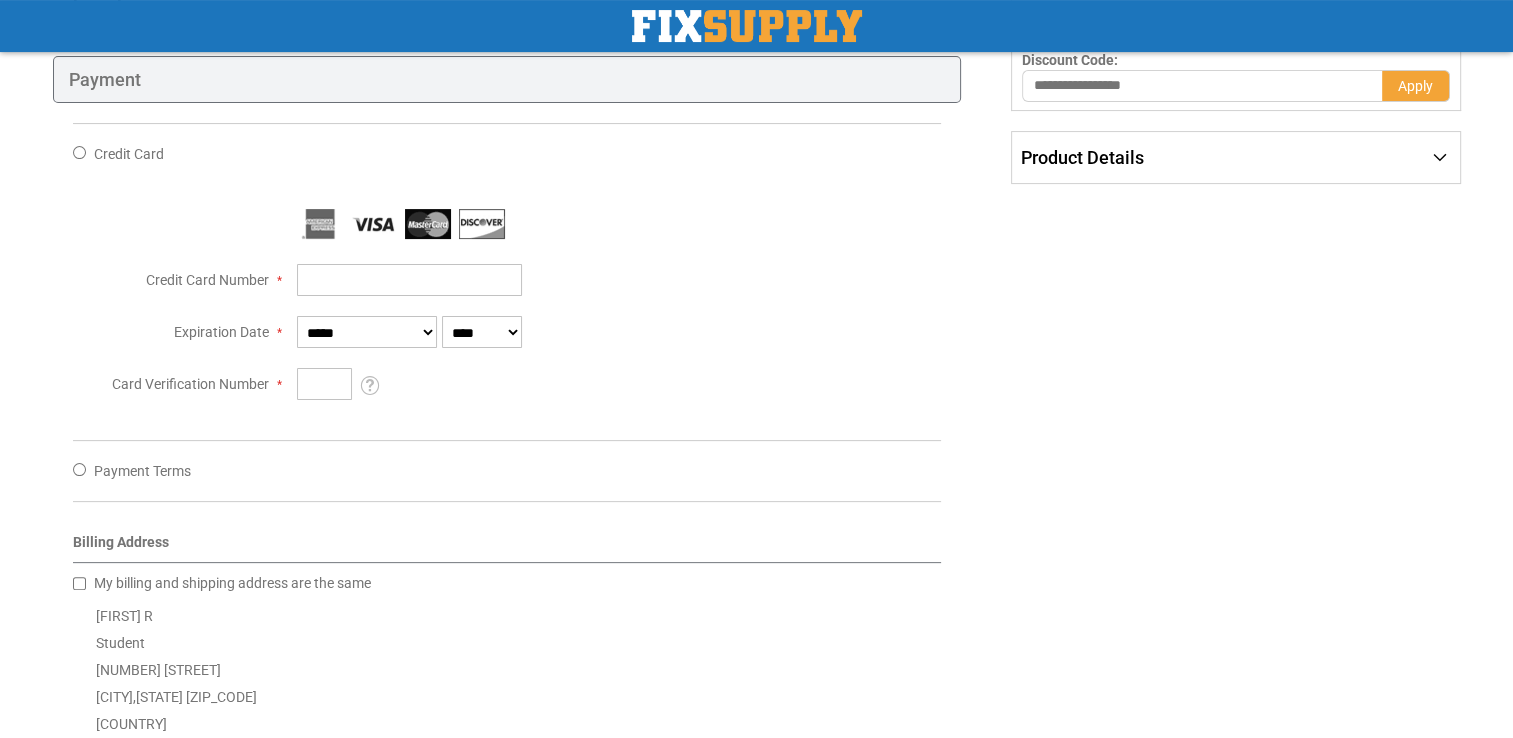 scroll, scrollTop: 400, scrollLeft: 0, axis: vertical 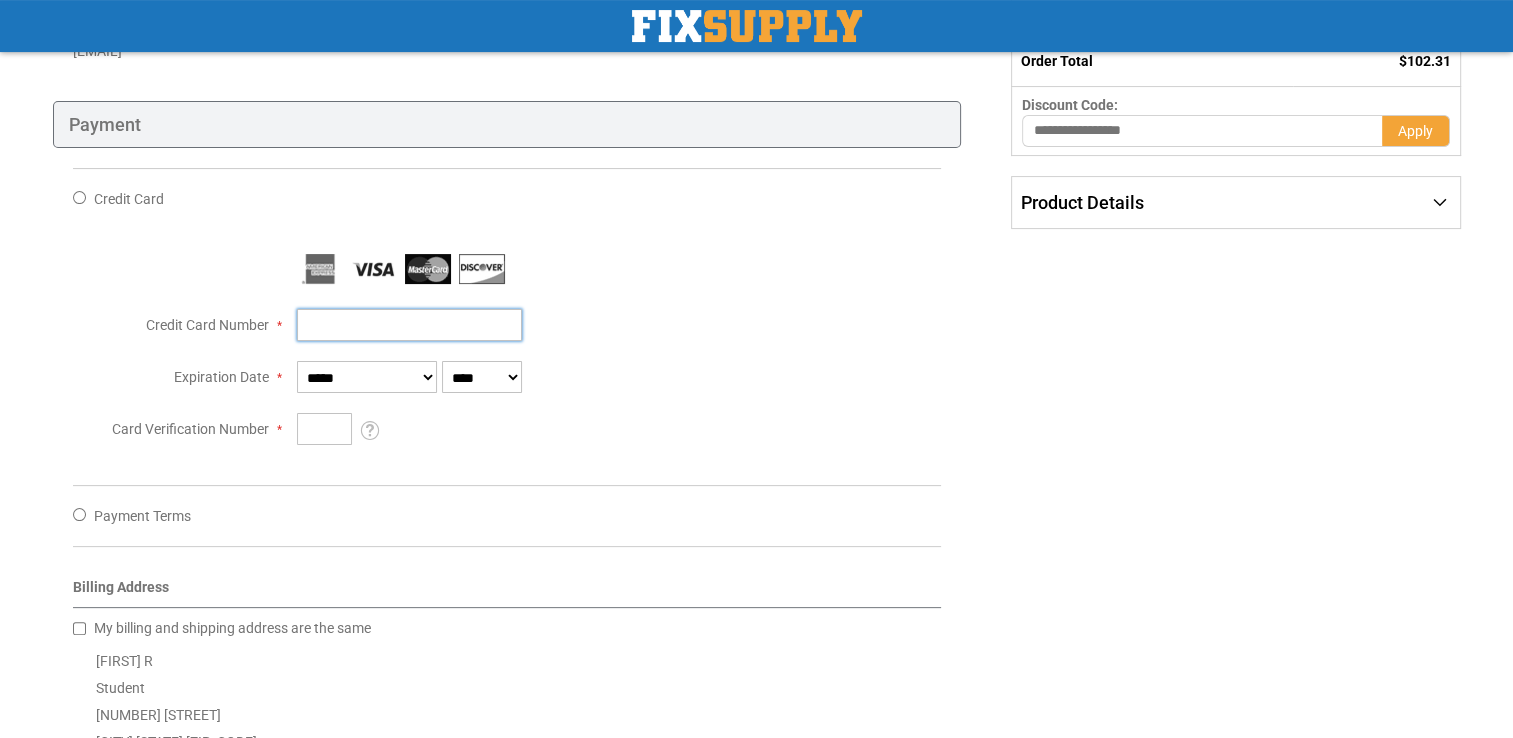 click on "Credit Card Number" at bounding box center [409, 325] 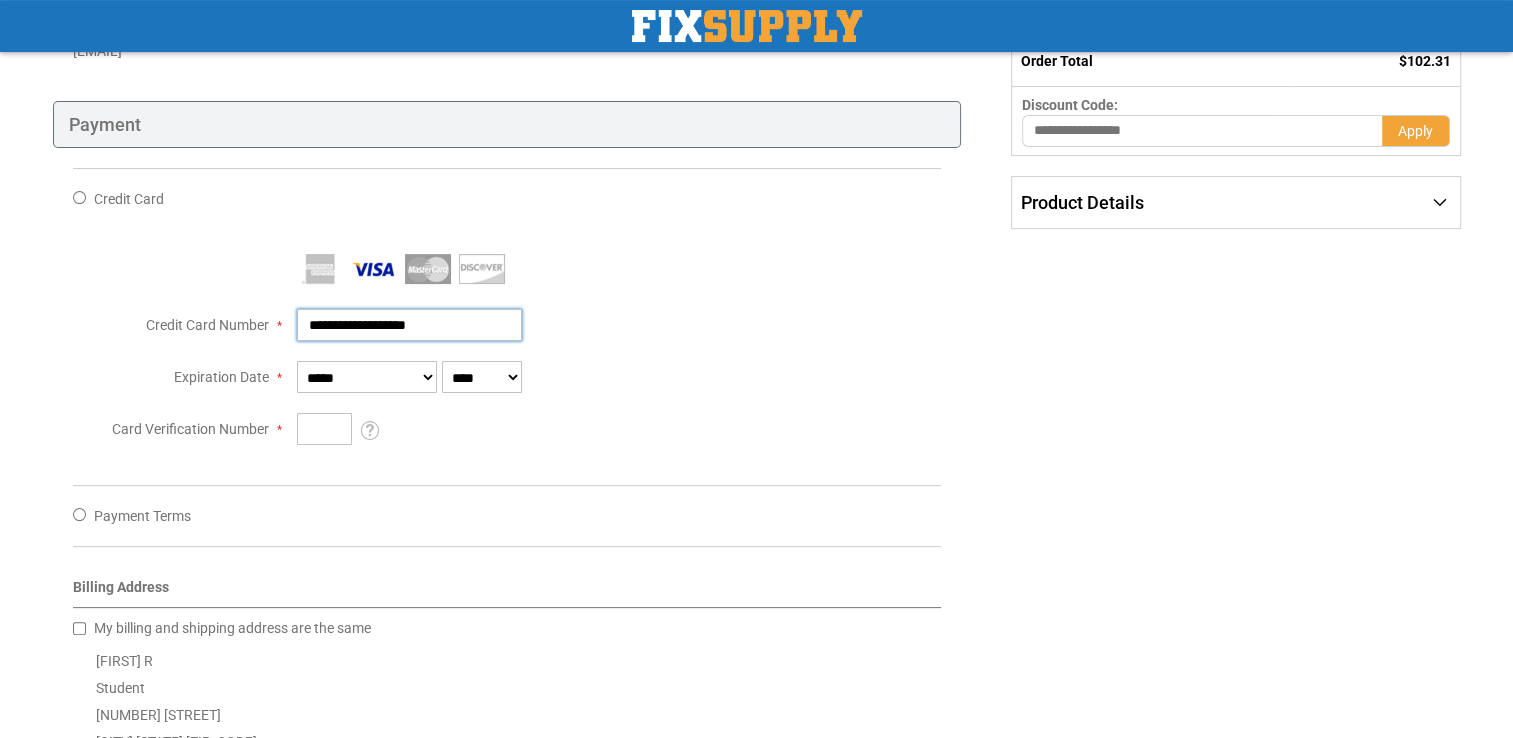 type on "**********" 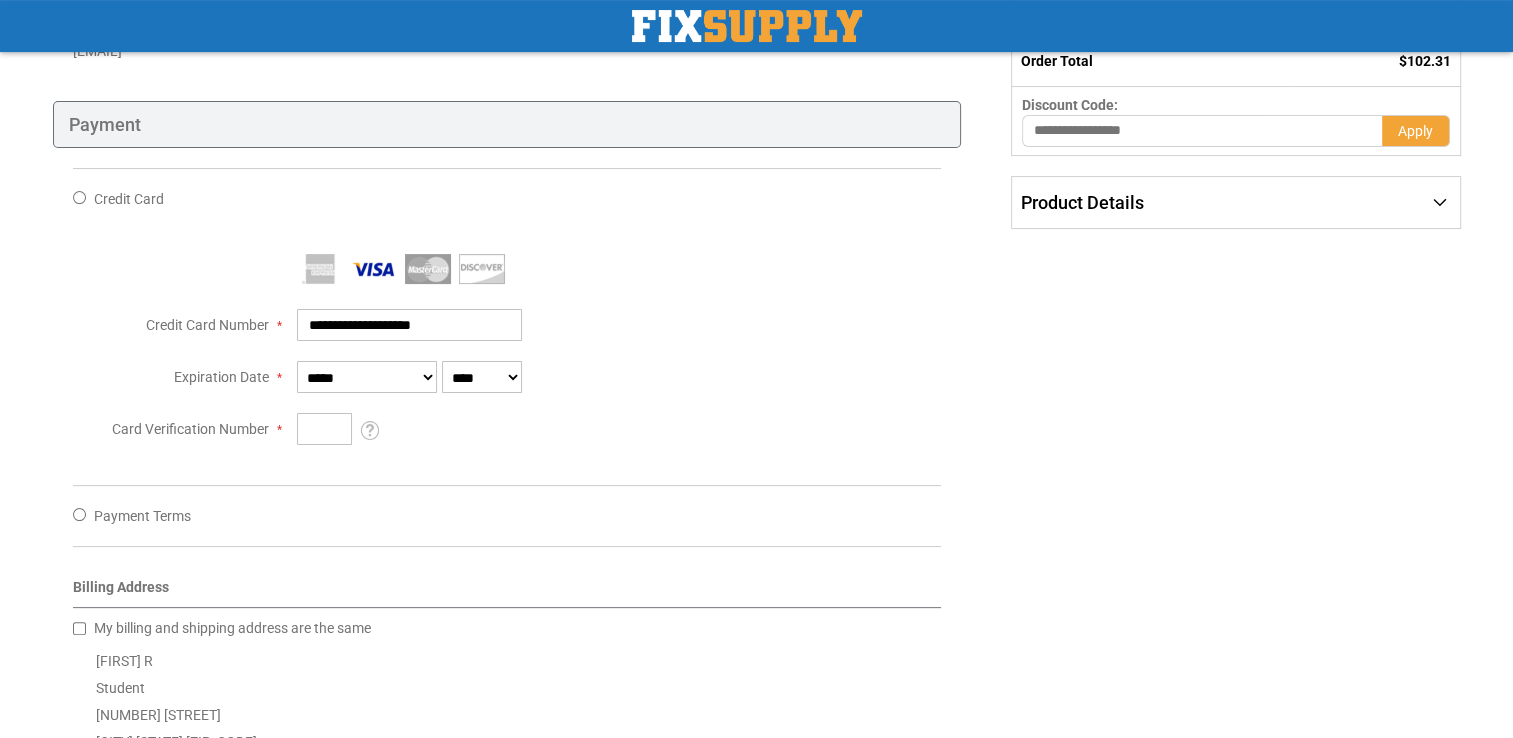 click at bounding box center (507, 359) 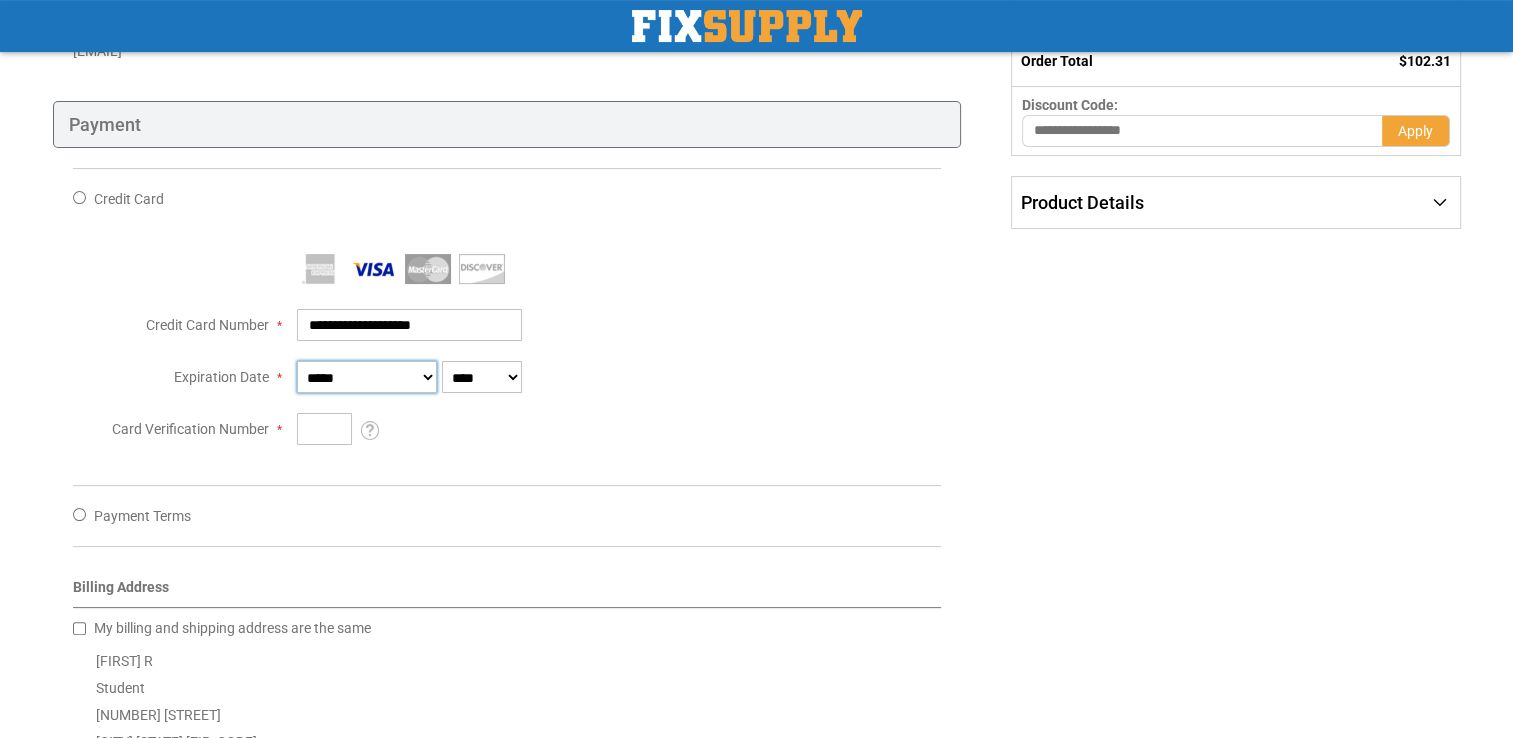 click on "**** **** **** **** **** **** **** **** **** **** **** ****" at bounding box center [367, 377] 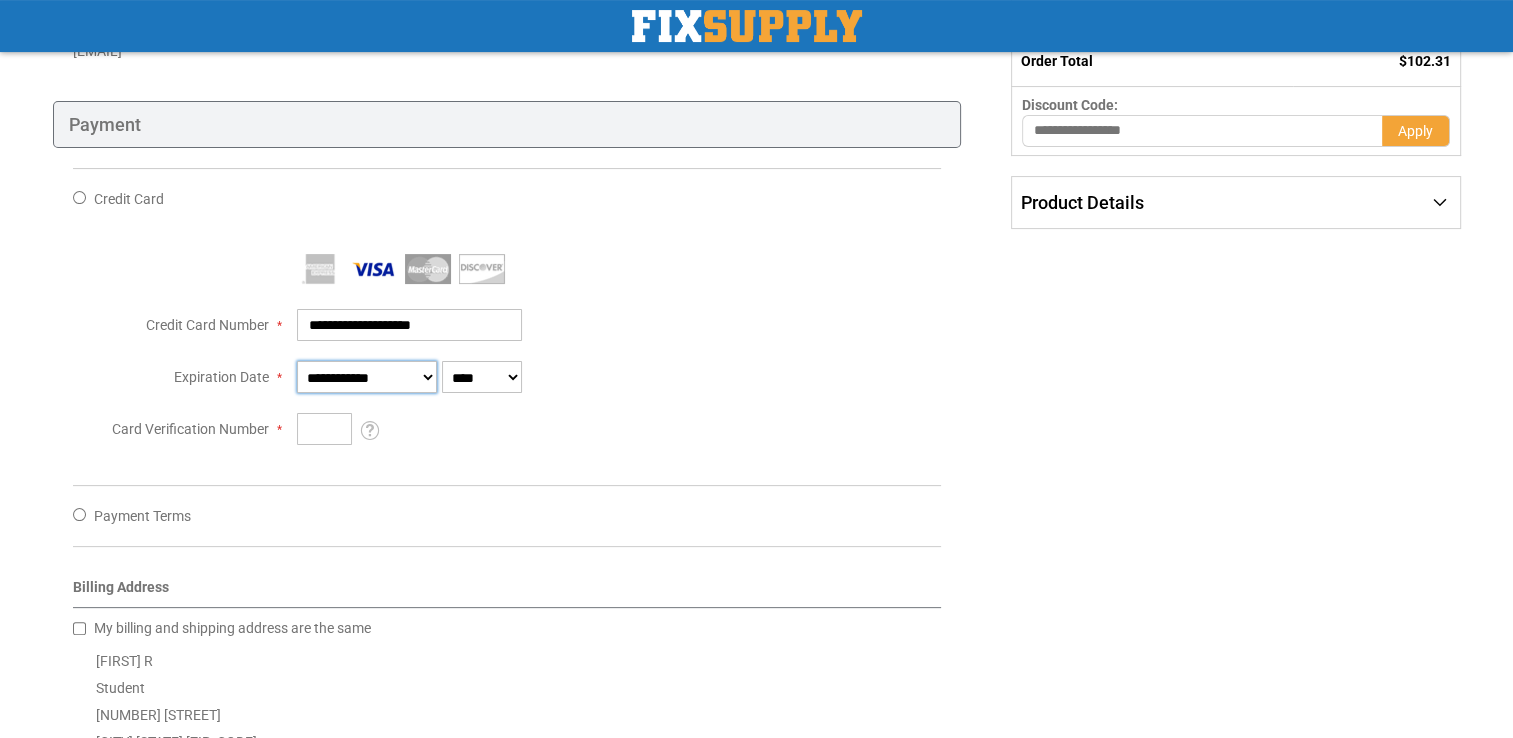 click on "**** **** **** **** **** **** **** **** **** **** **** ****" at bounding box center [367, 377] 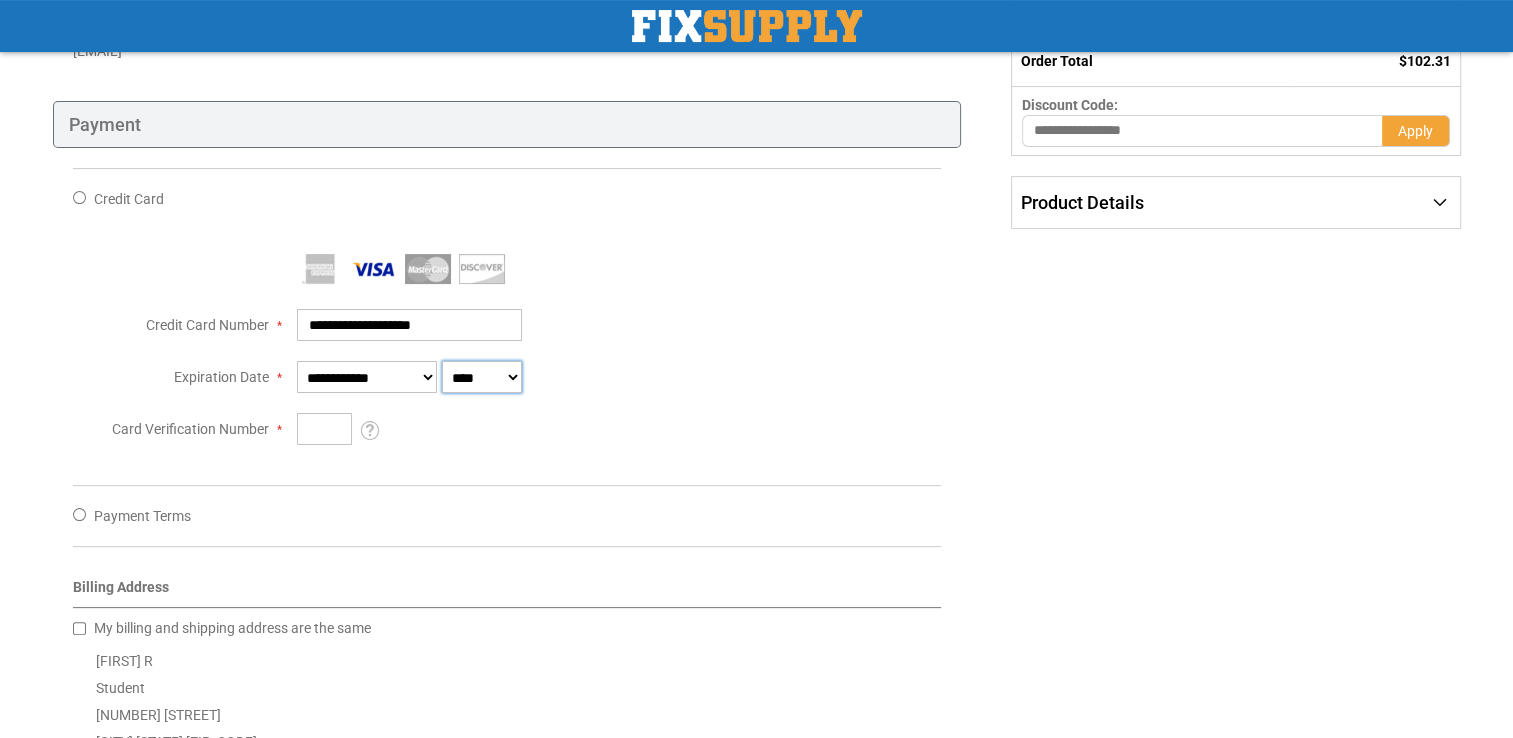 click on "**** **** **** **** **** **** **** **** **** **** **** ****" at bounding box center (482, 377) 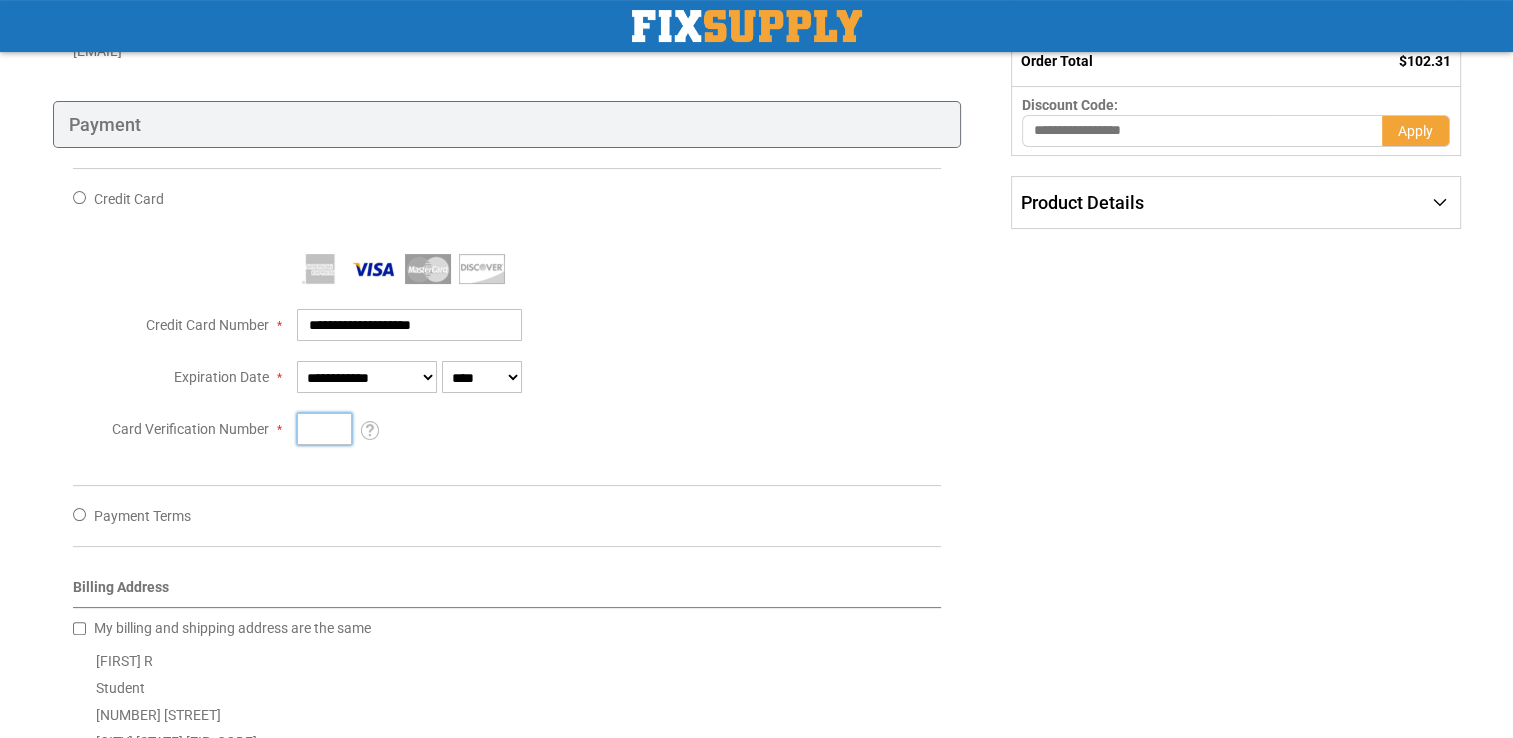 click on "Card Verification Number" at bounding box center (324, 429) 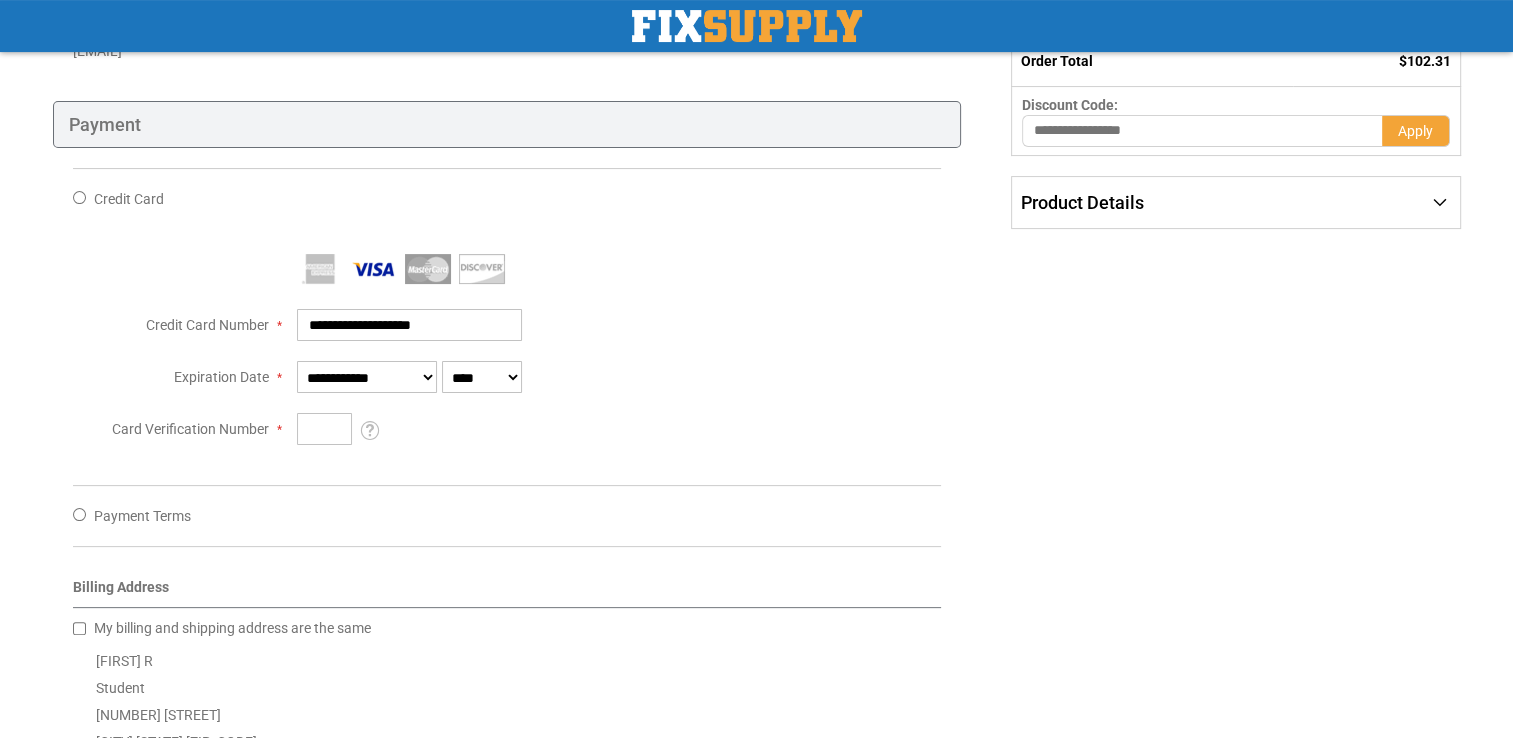 click at bounding box center (507, 359) 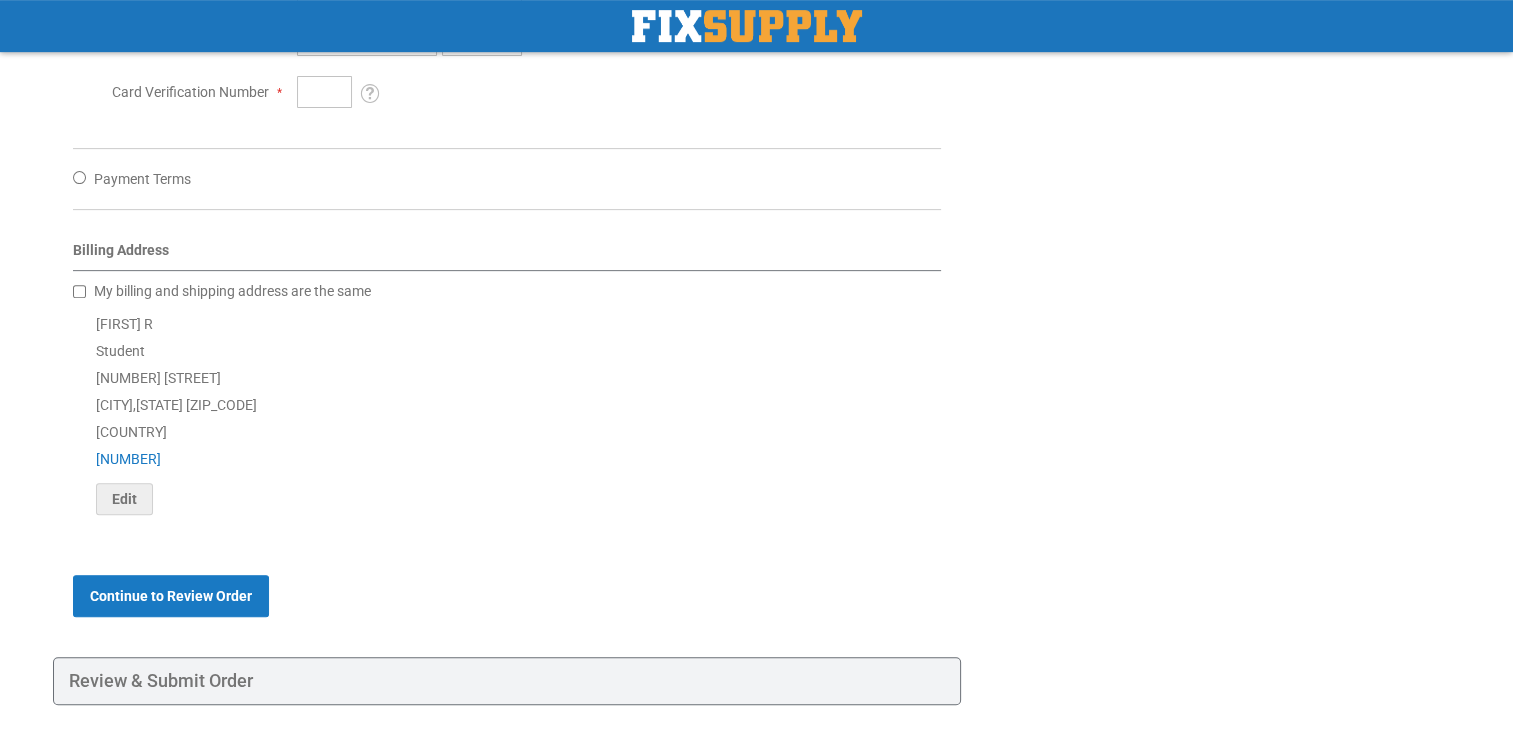 scroll, scrollTop: 800, scrollLeft: 0, axis: vertical 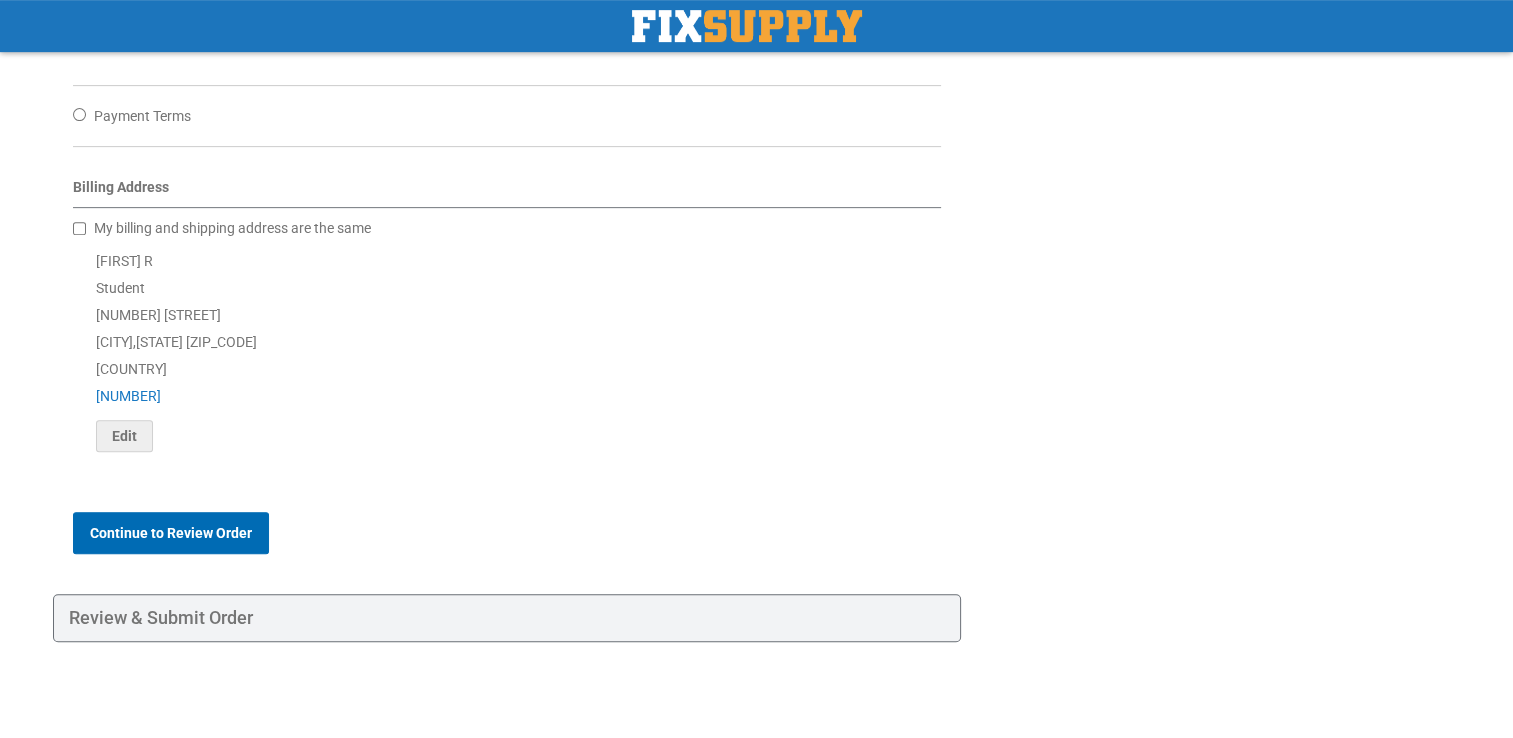 click on "Continue to Review Order" at bounding box center [171, 533] 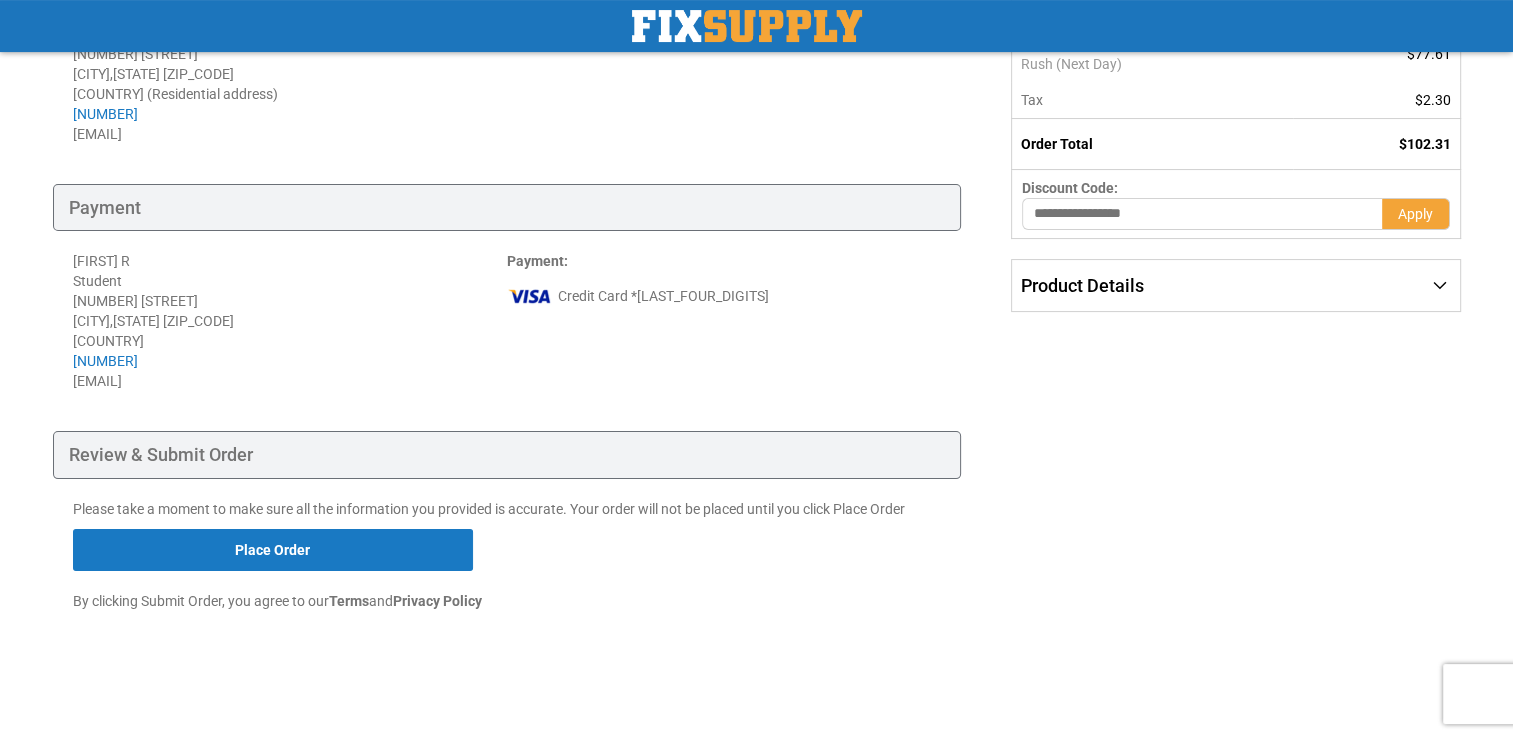 scroll, scrollTop: 318, scrollLeft: 0, axis: vertical 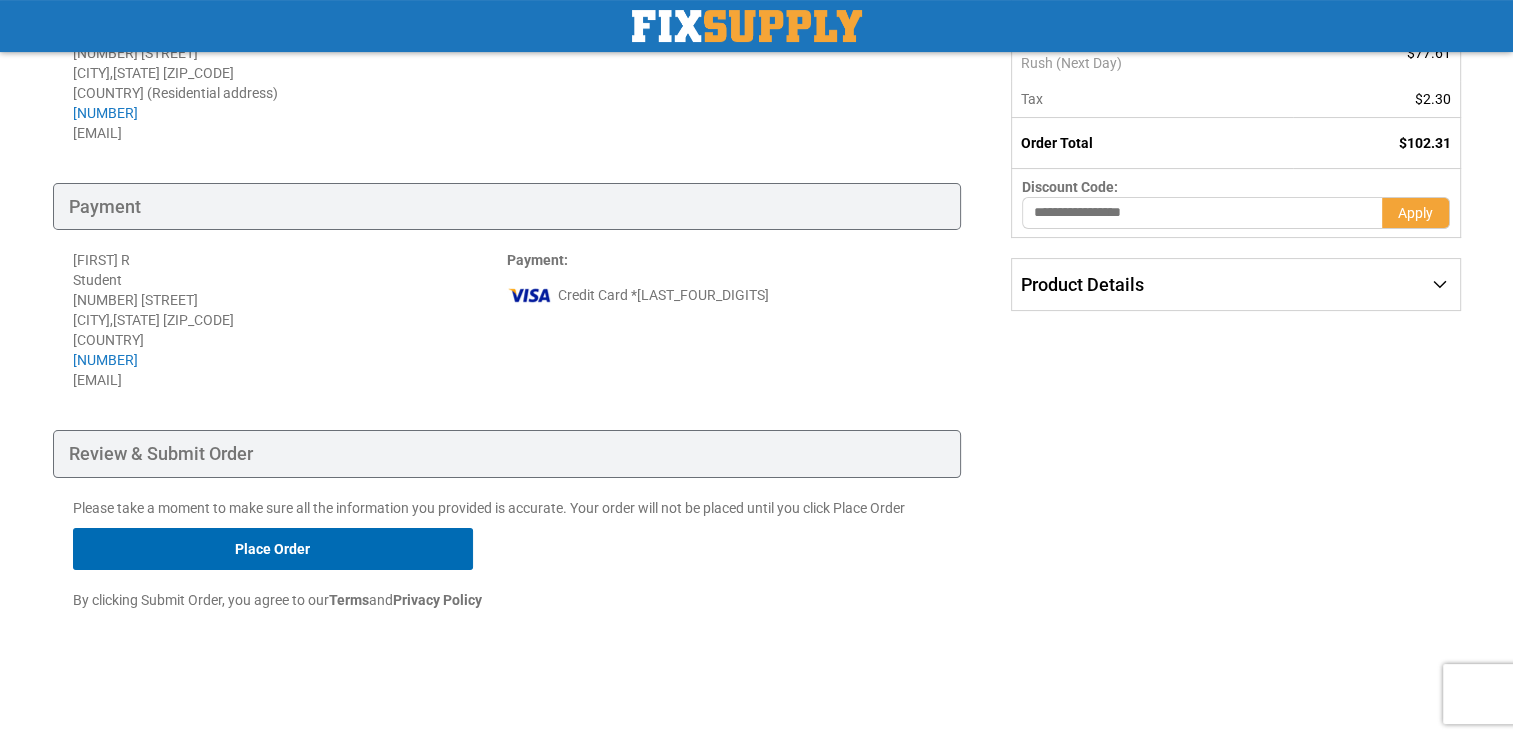 click on "Place Order" at bounding box center (273, 549) 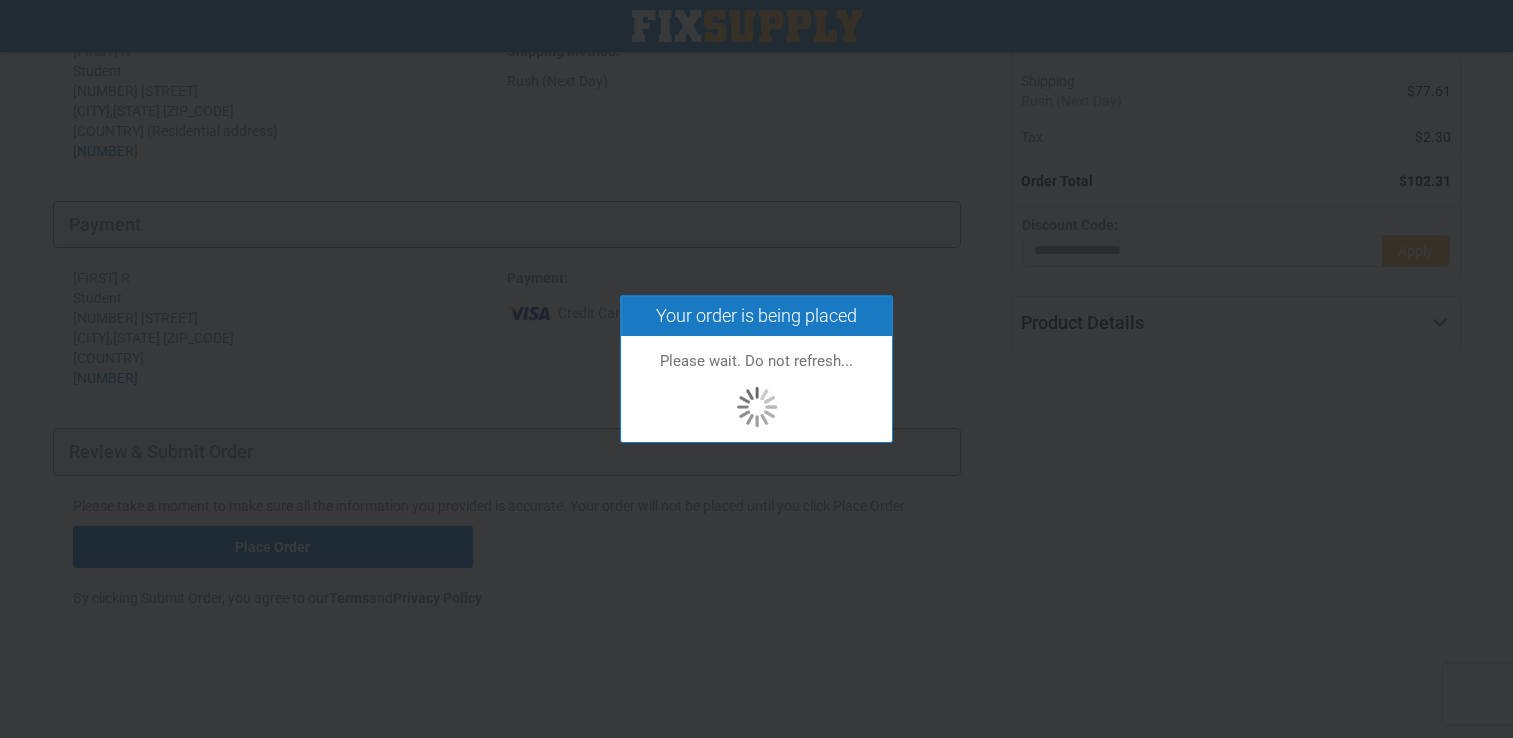 scroll, scrollTop: 278, scrollLeft: 0, axis: vertical 